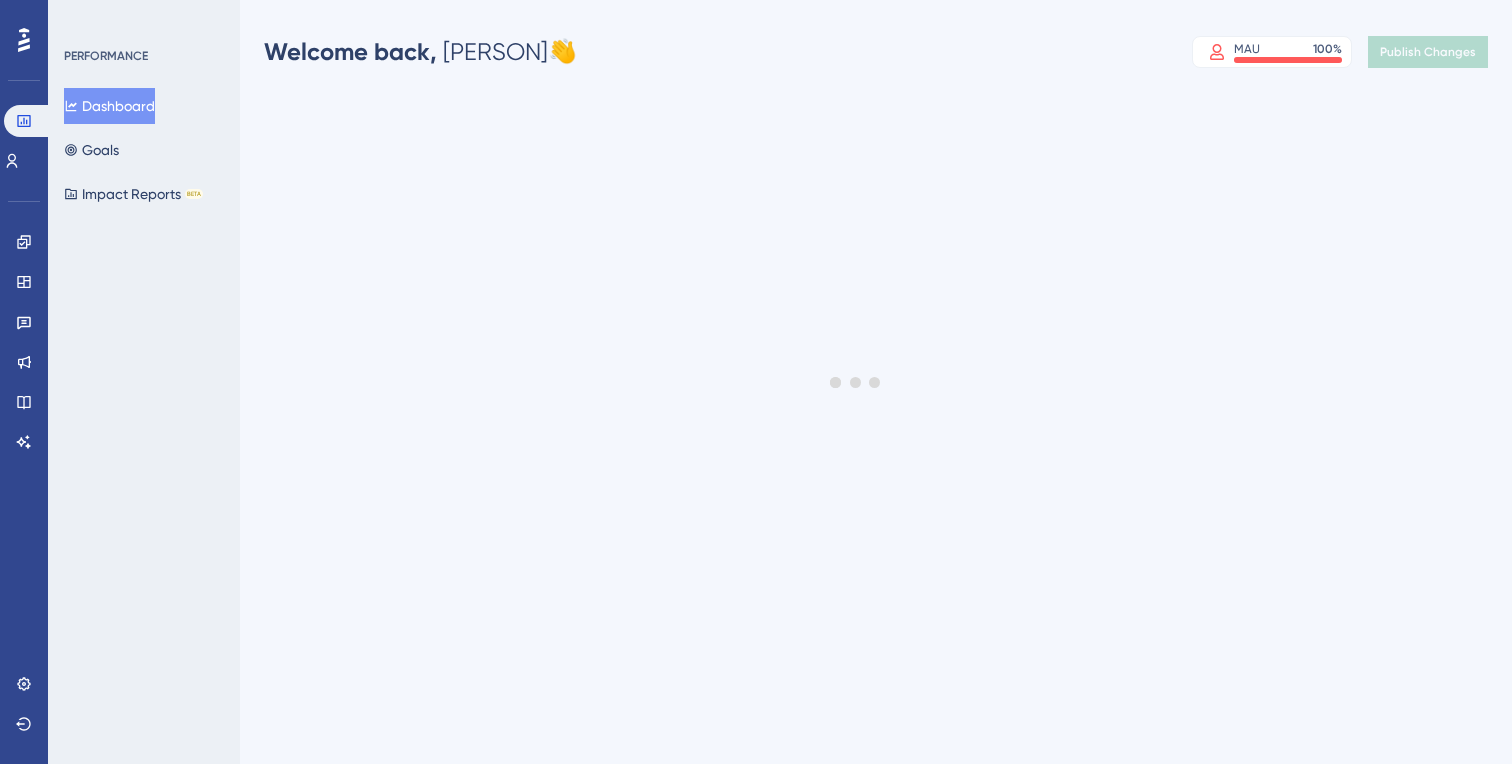 scroll, scrollTop: 0, scrollLeft: 0, axis: both 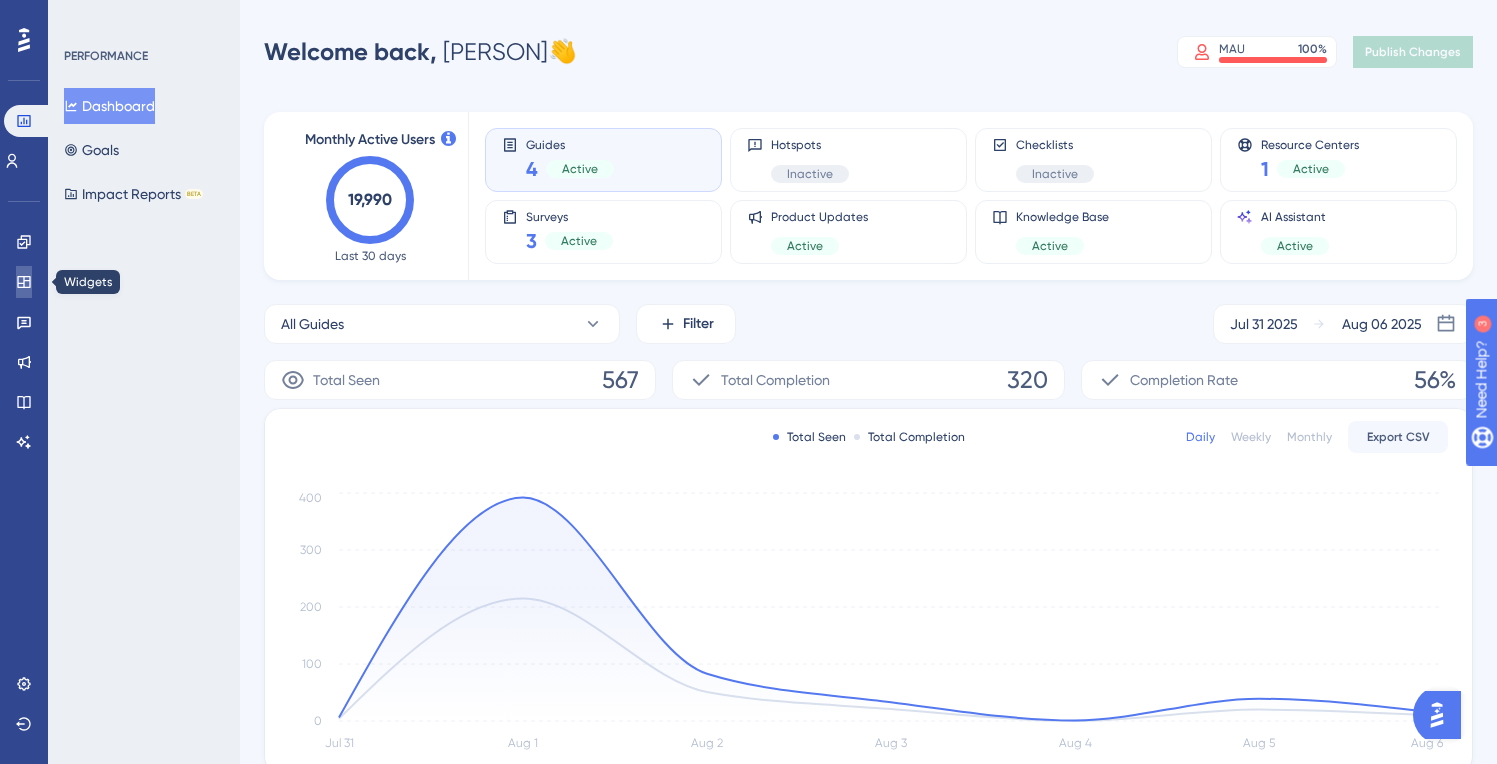 click 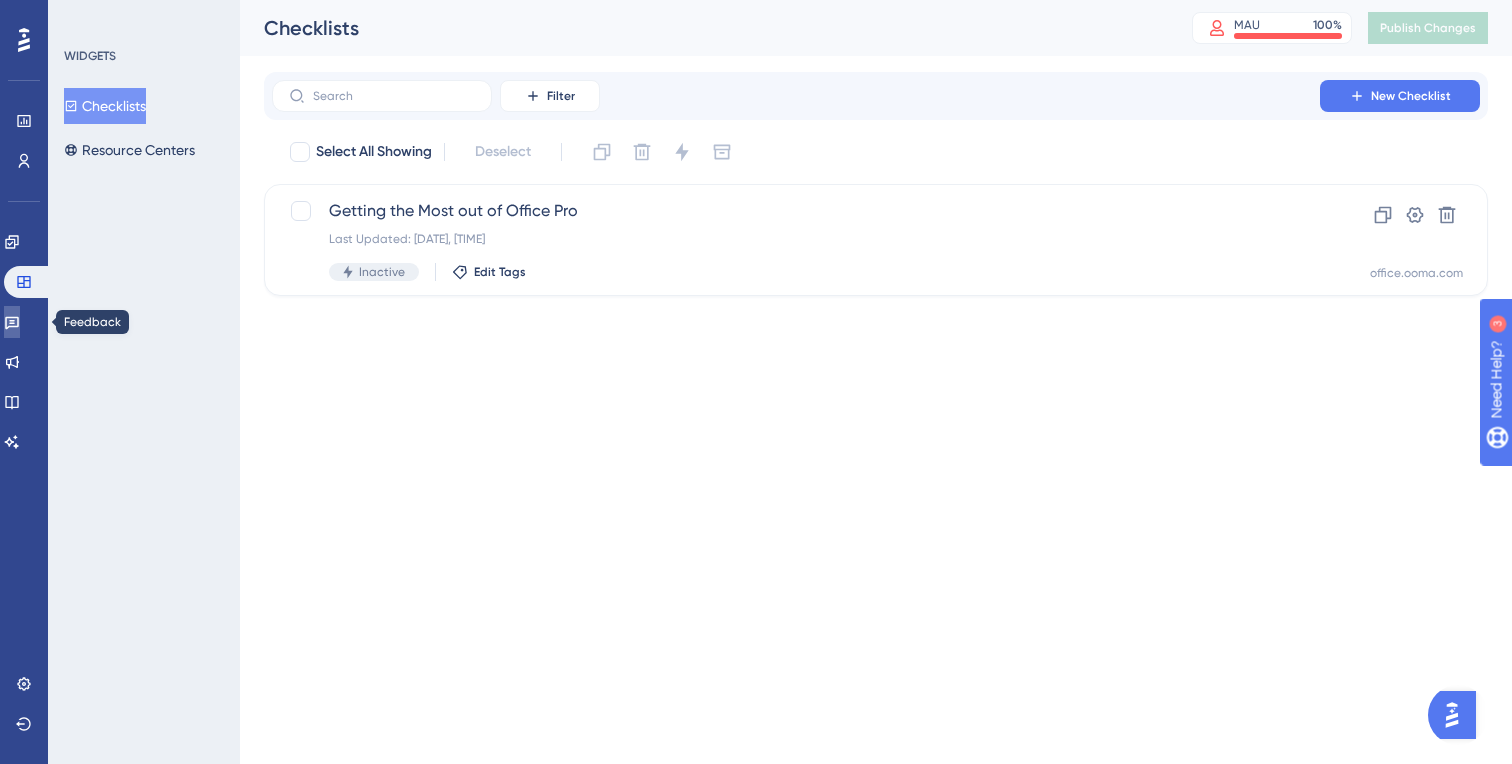 click 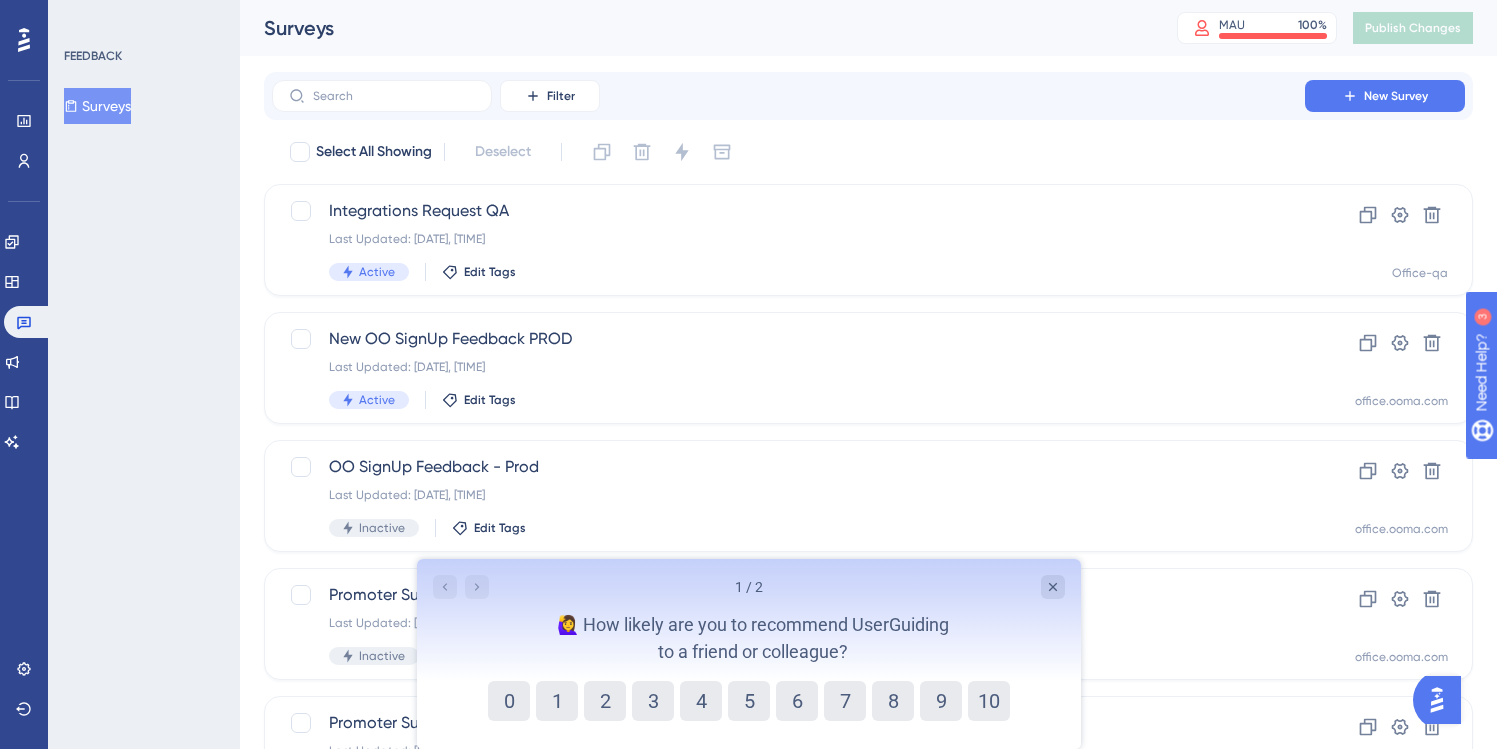 scroll, scrollTop: 0, scrollLeft: 0, axis: both 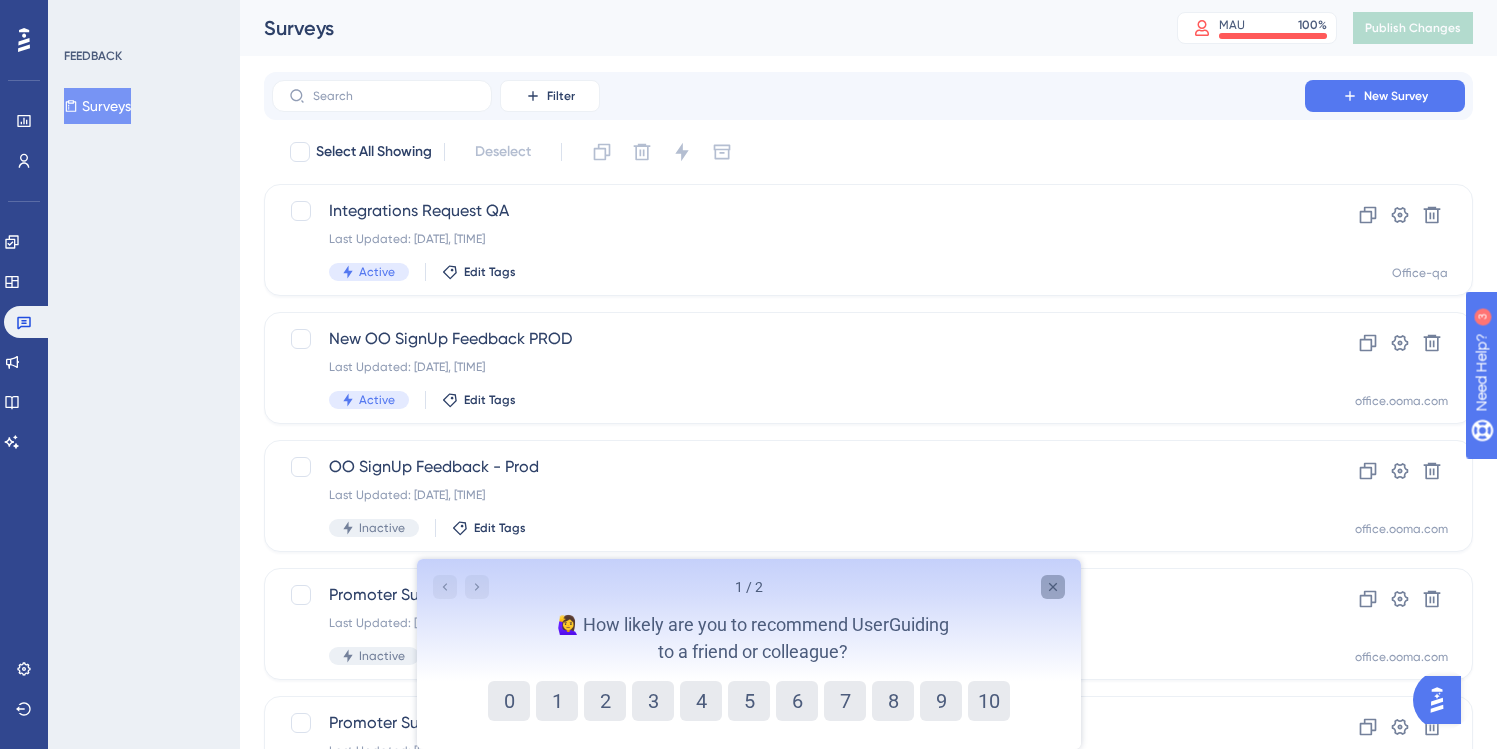 click 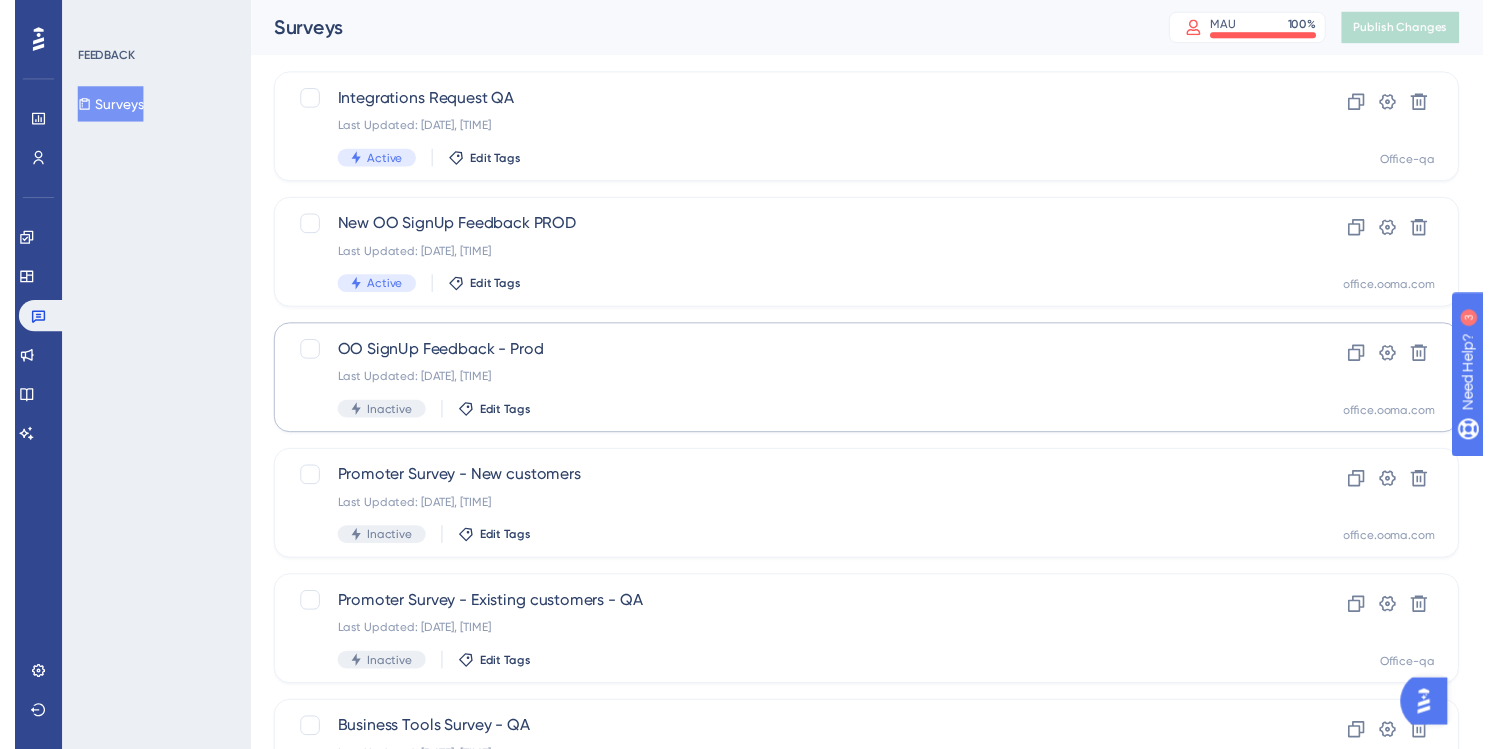 scroll, scrollTop: 0, scrollLeft: 0, axis: both 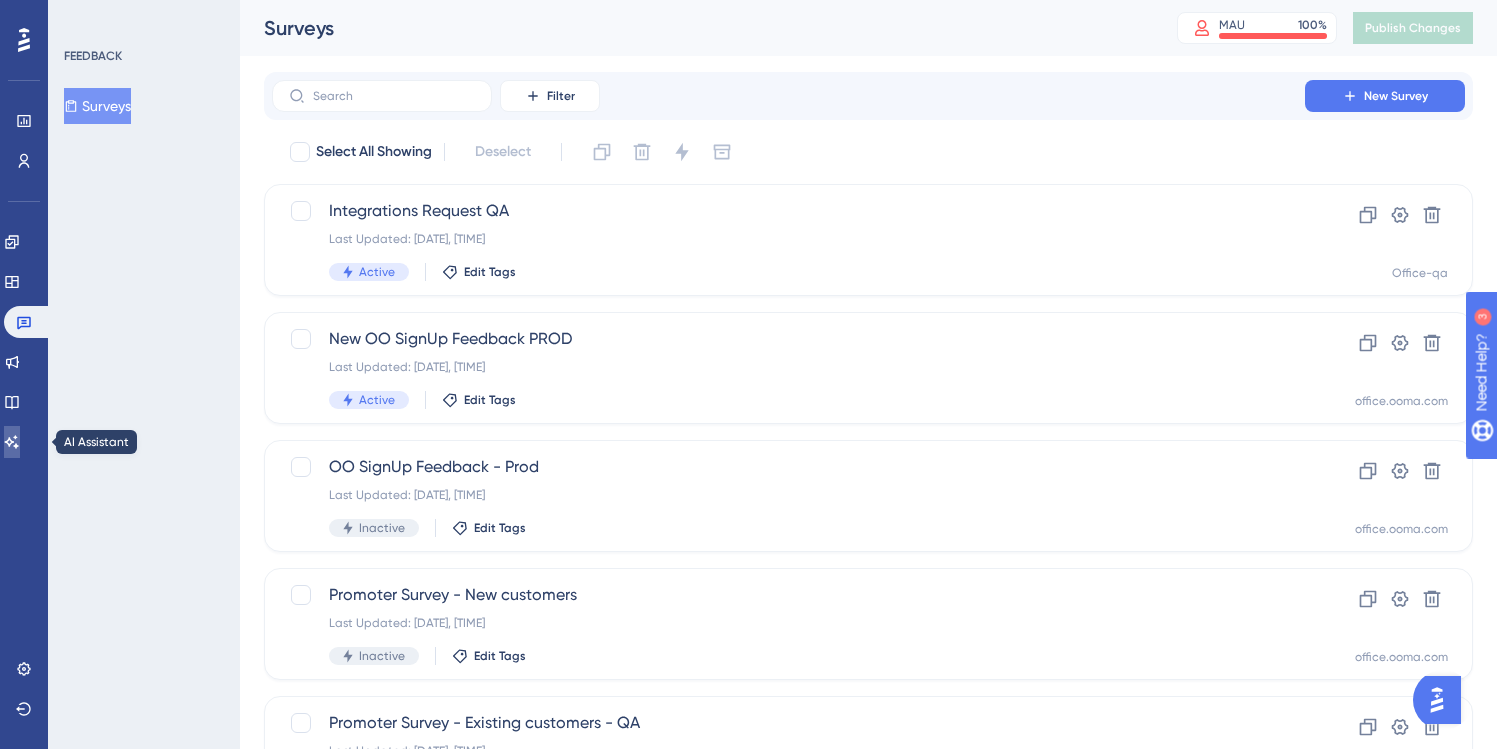 click 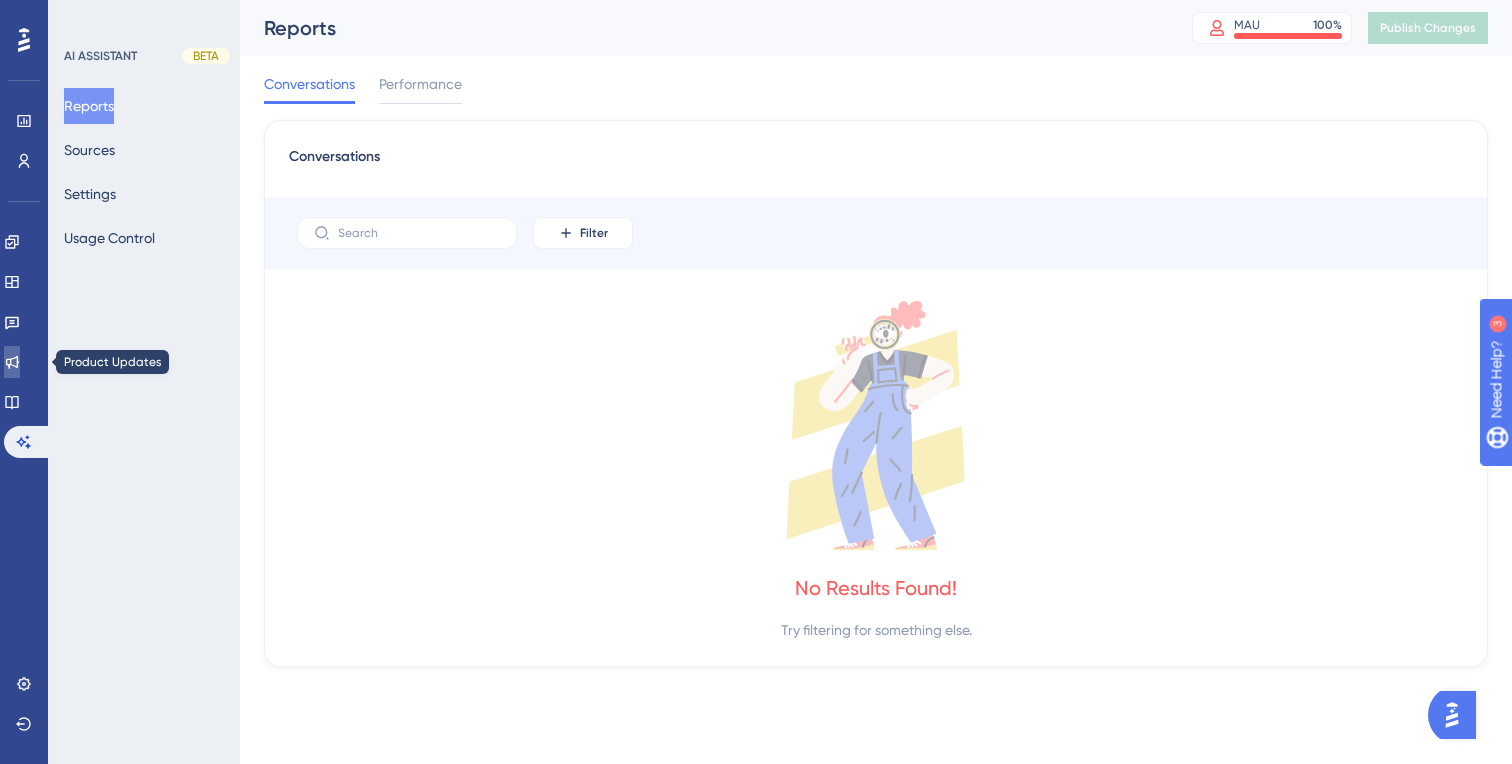 click 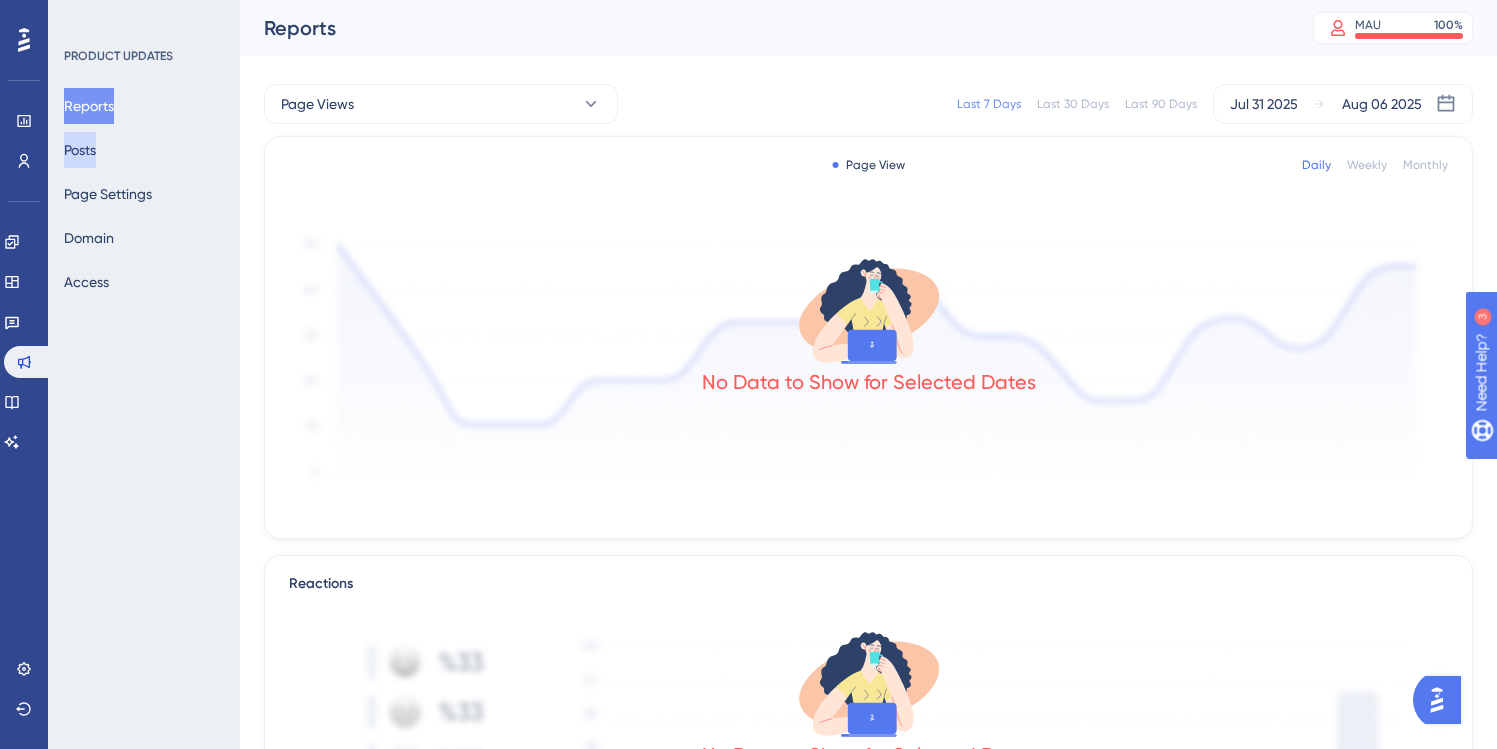 click on "Posts" at bounding box center (80, 150) 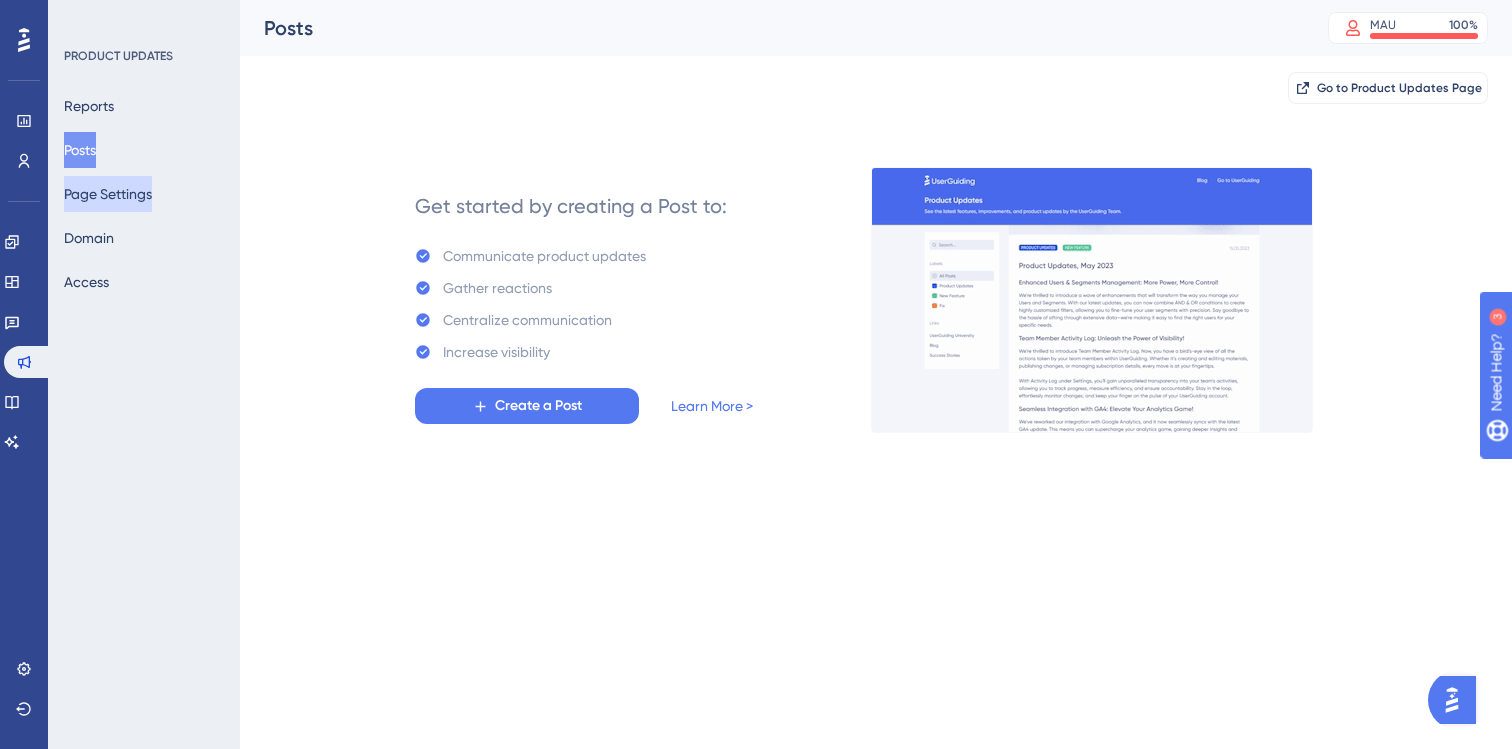 click on "Page Settings" at bounding box center [108, 194] 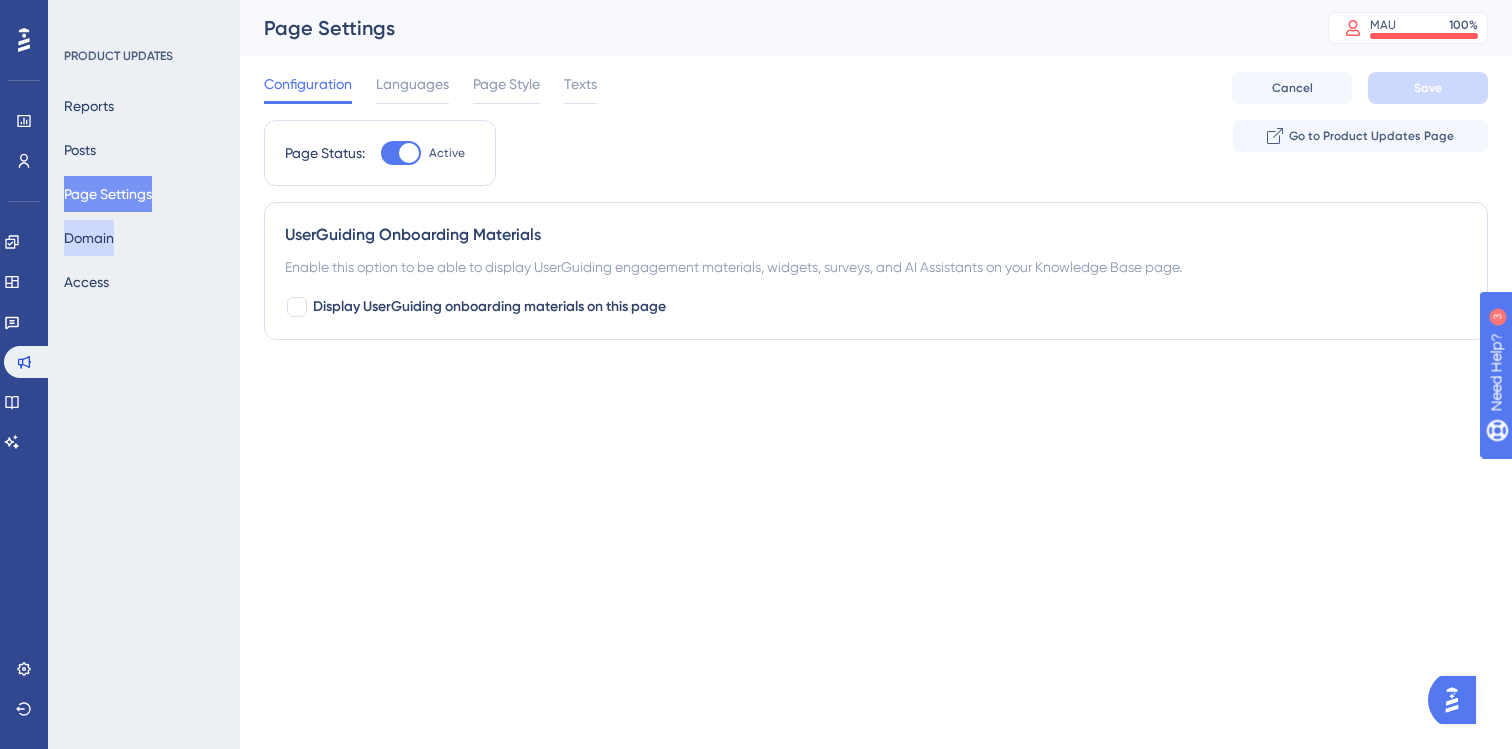 click on "Domain" at bounding box center [89, 238] 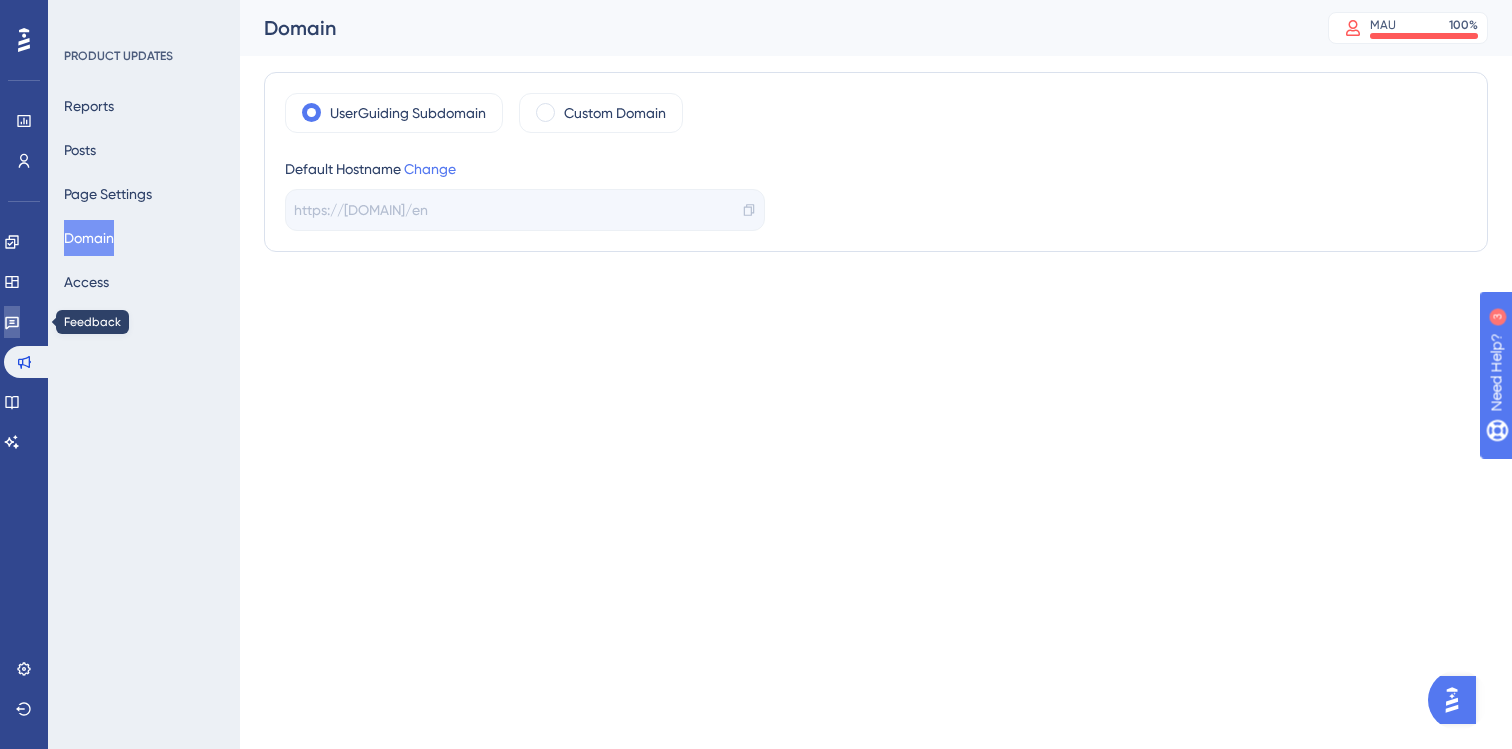 click 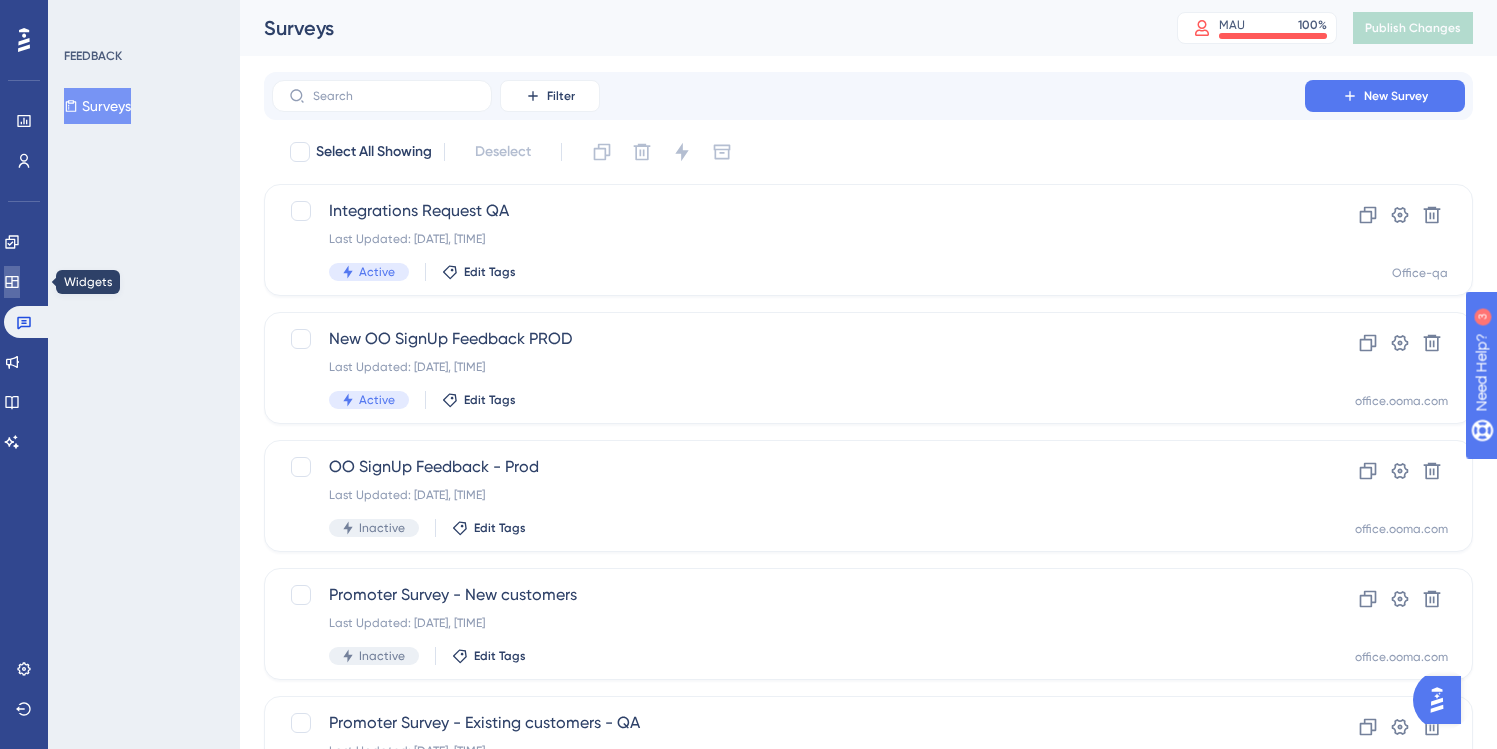 click 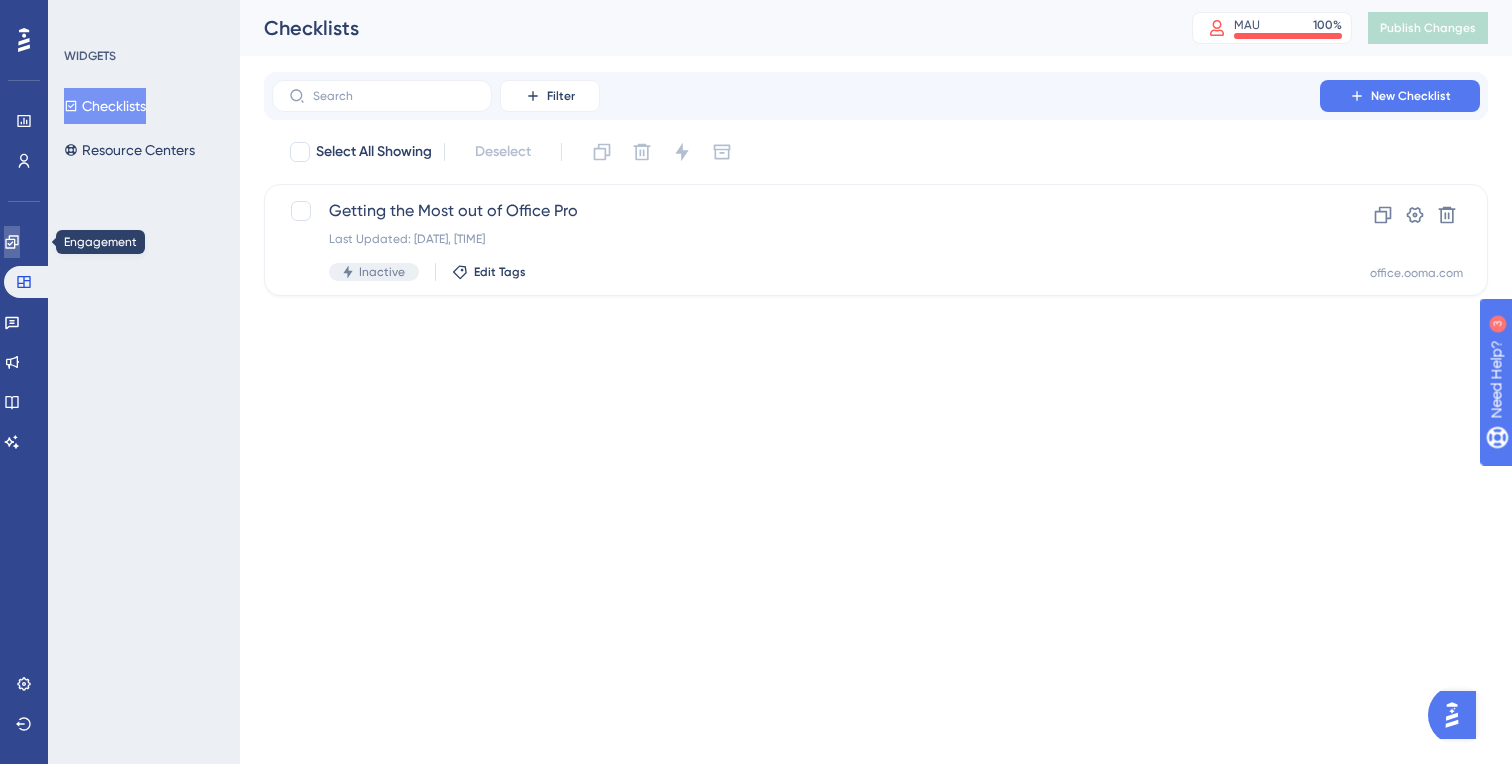 click 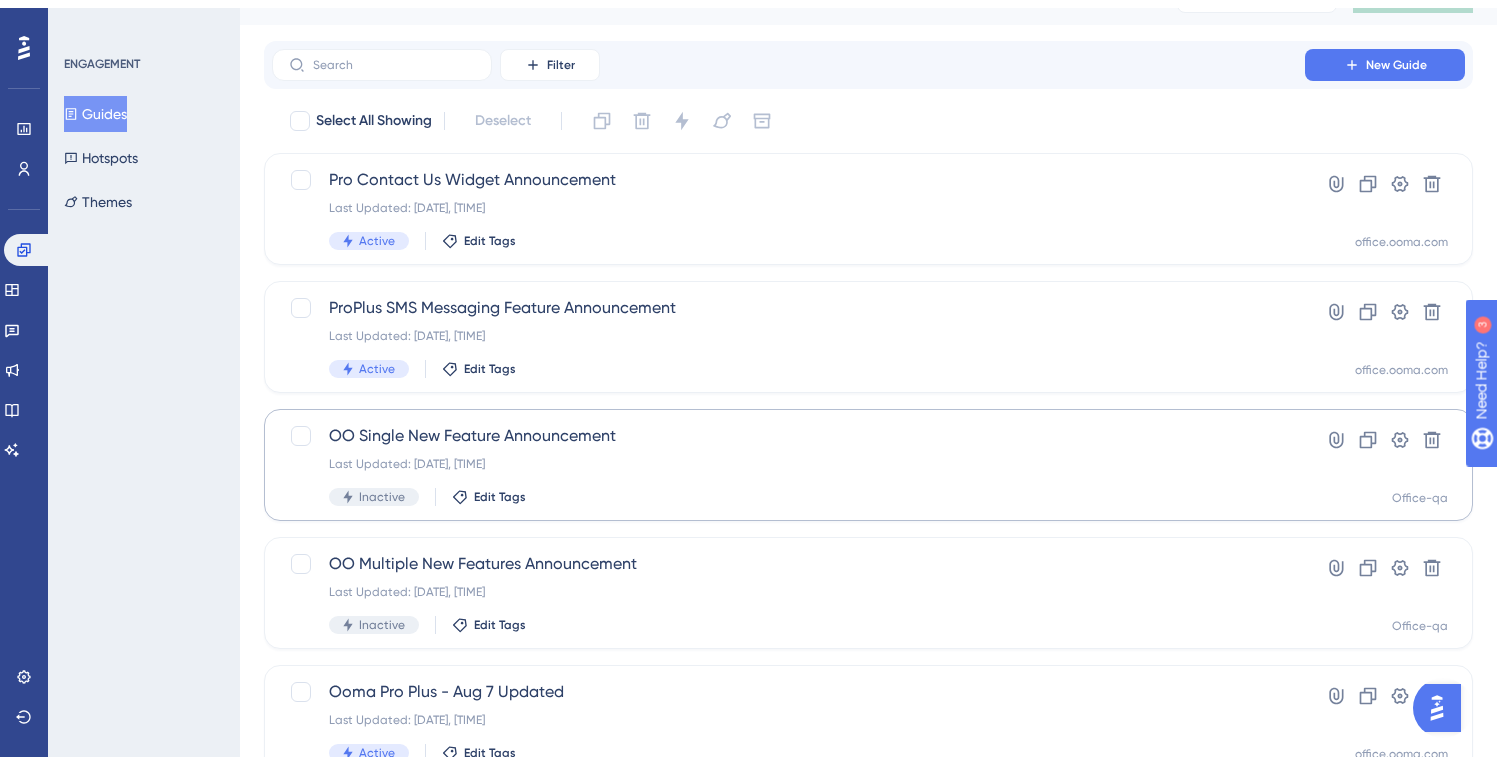 scroll, scrollTop: 74, scrollLeft: 0, axis: vertical 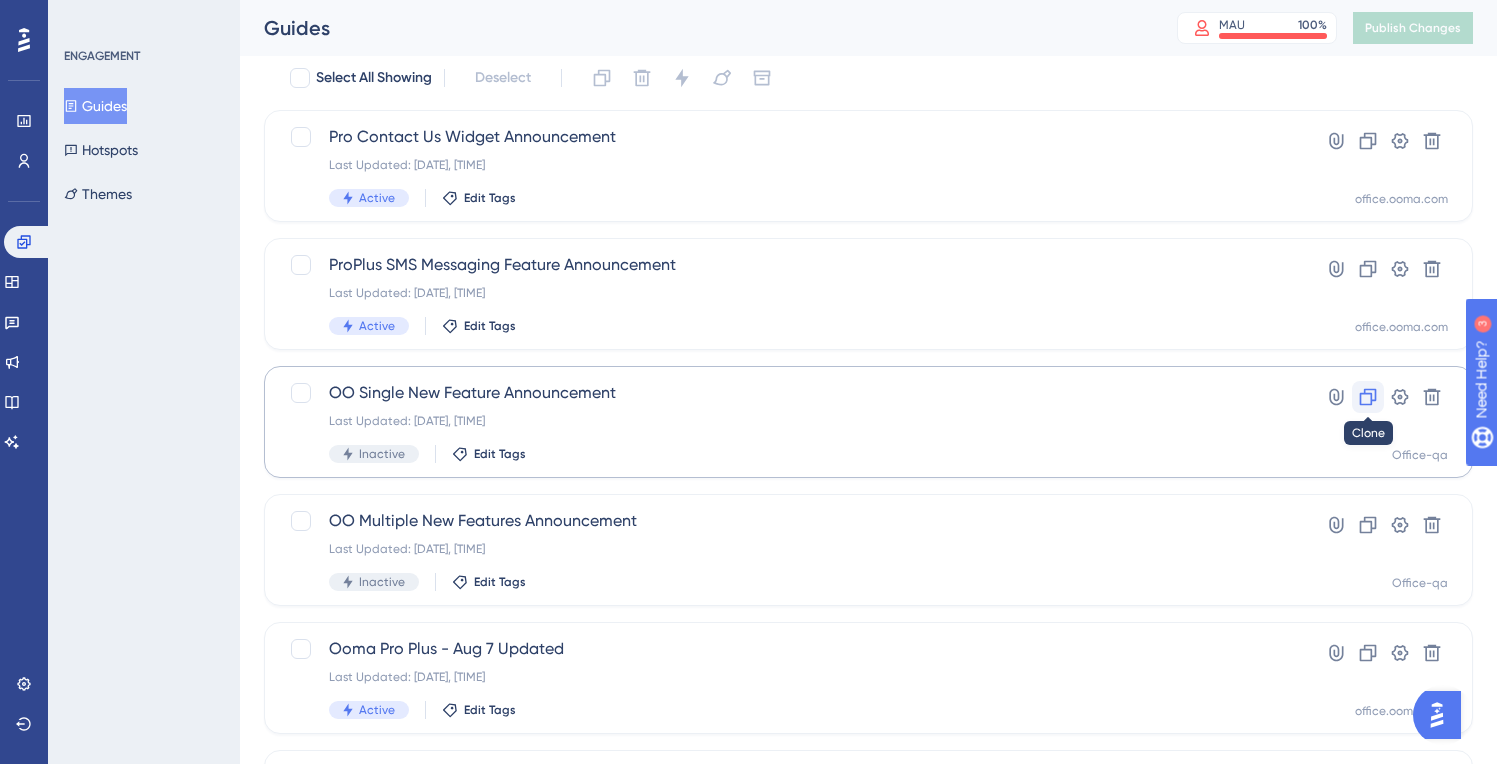 click 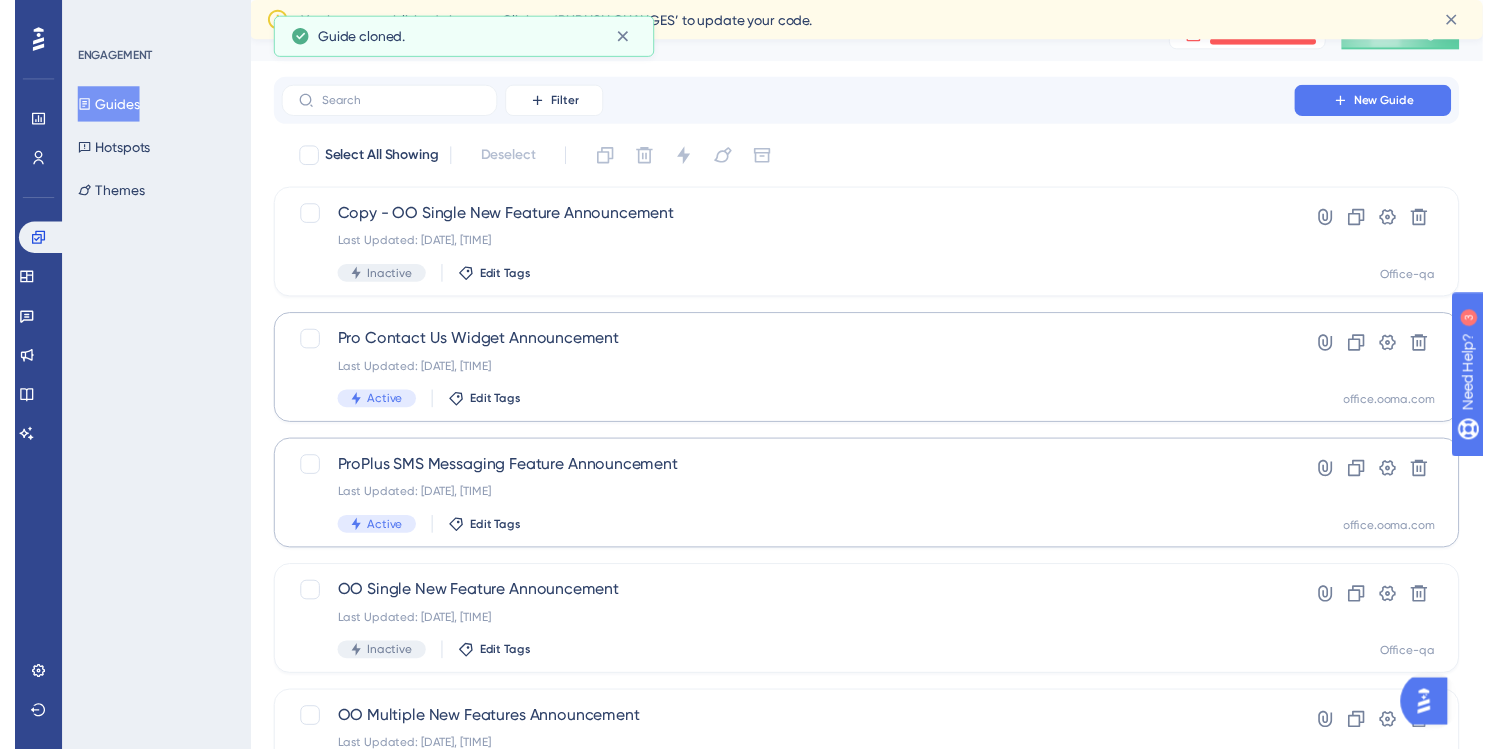 scroll, scrollTop: 0, scrollLeft: 0, axis: both 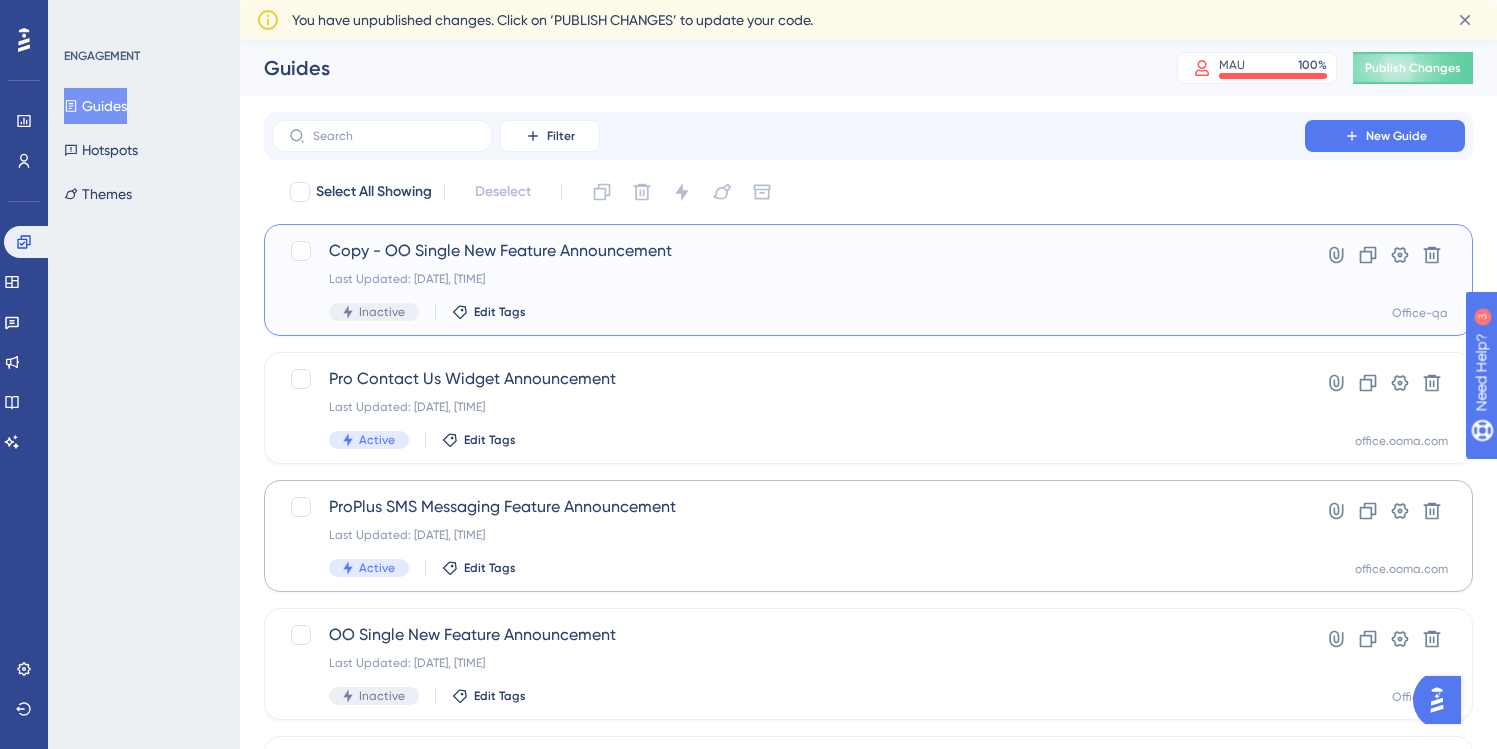 click on "Copy - OO Single New Feature Announcement" at bounding box center [788, 251] 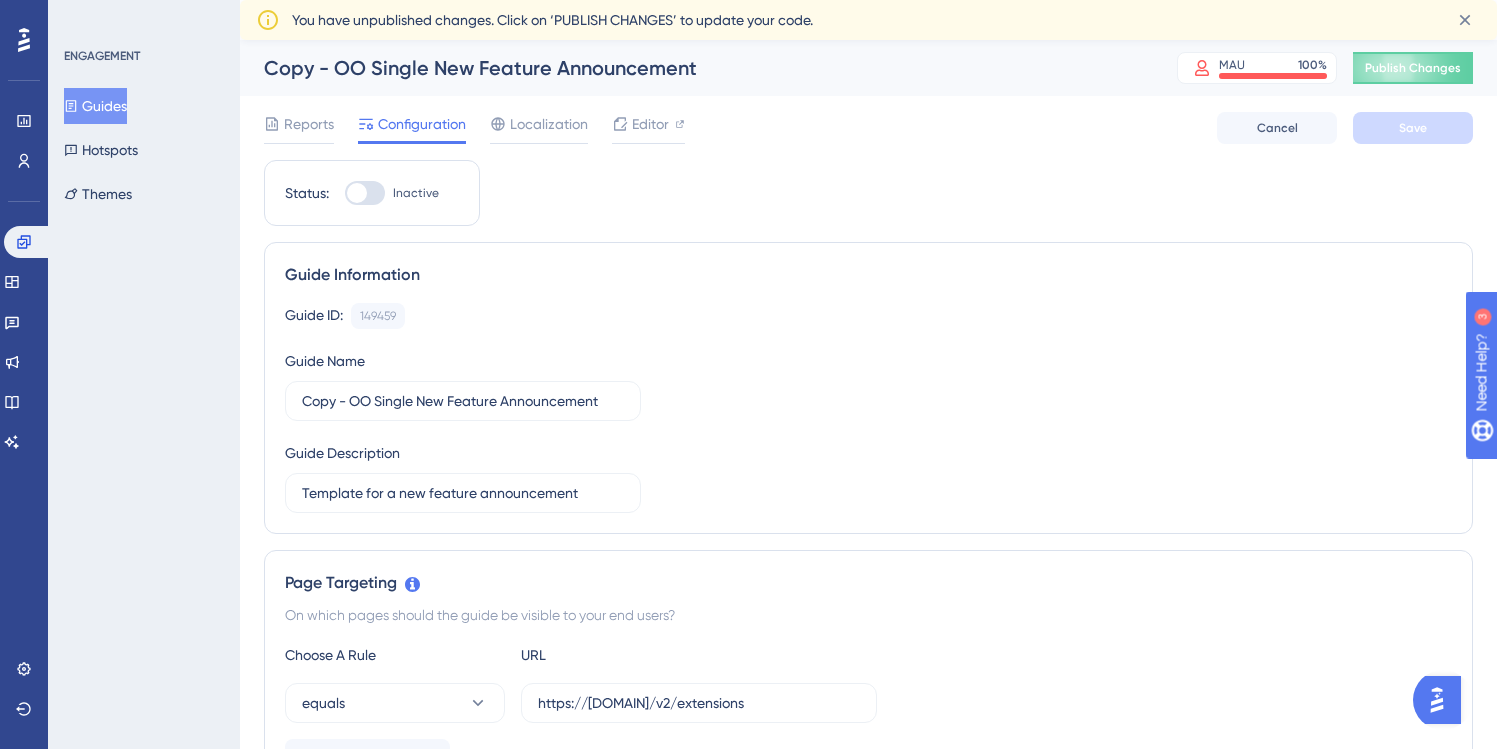 click on "Copy - OO Single New Feature Announcement" at bounding box center (695, 68) 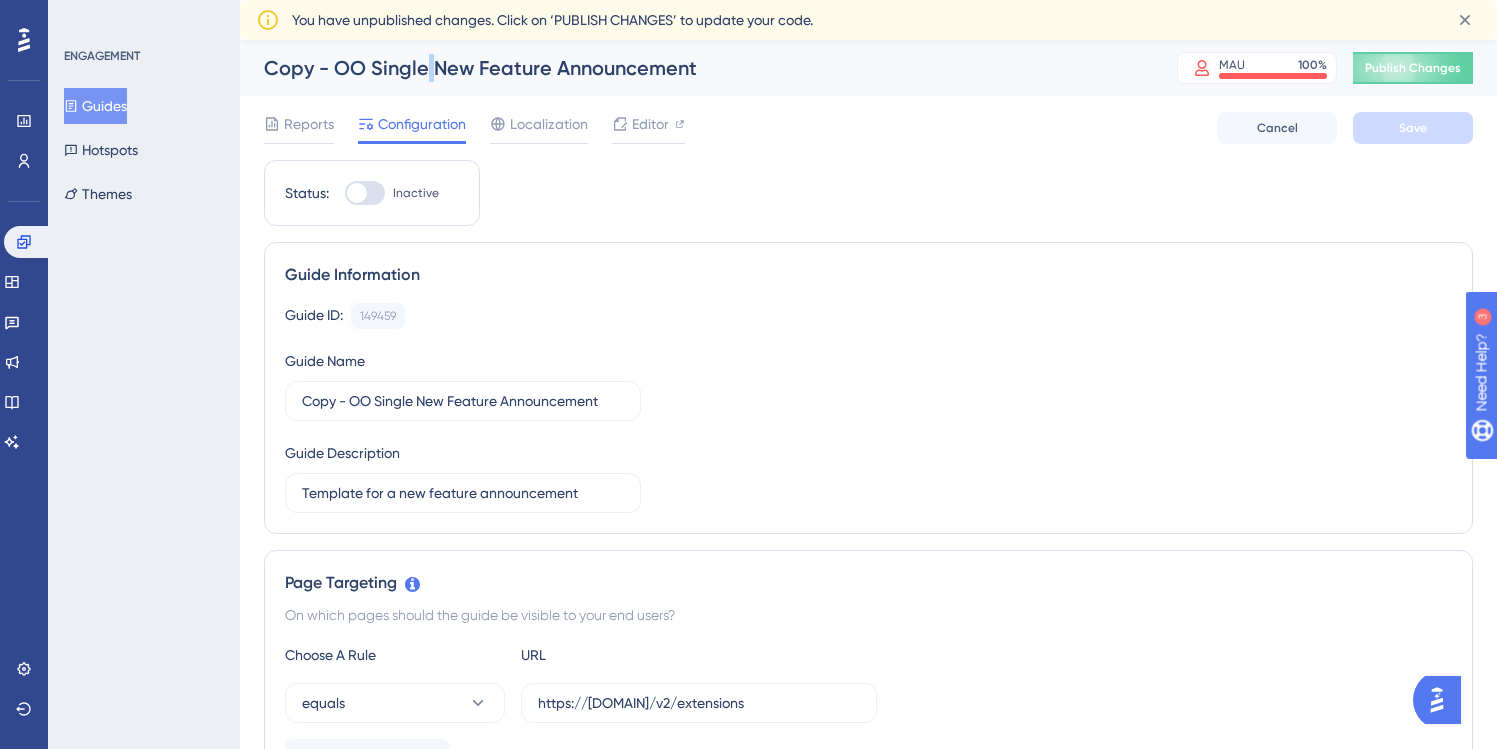 click on "Copy - OO Single New Feature Announcement" at bounding box center (695, 68) 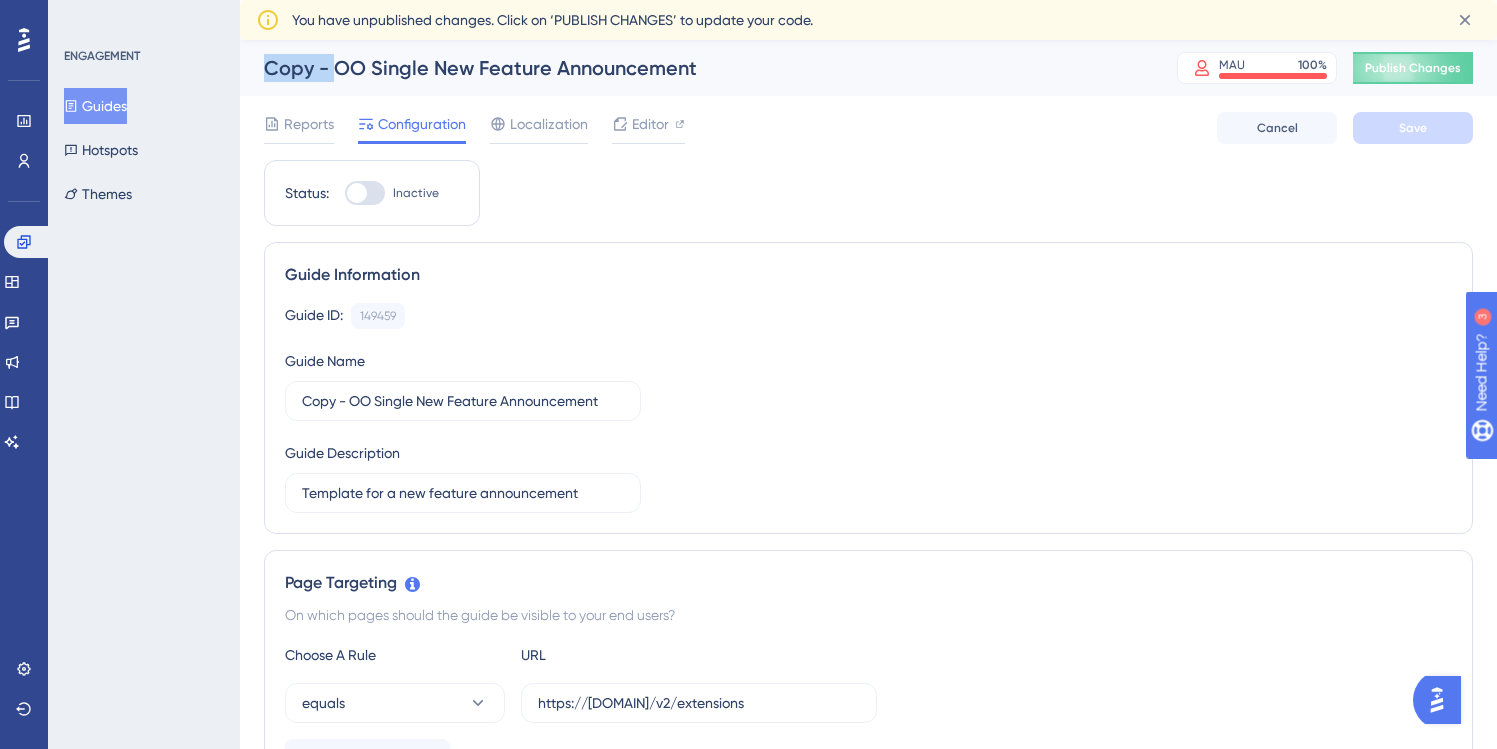 drag, startPoint x: 335, startPoint y: 69, endPoint x: 255, endPoint y: 69, distance: 80 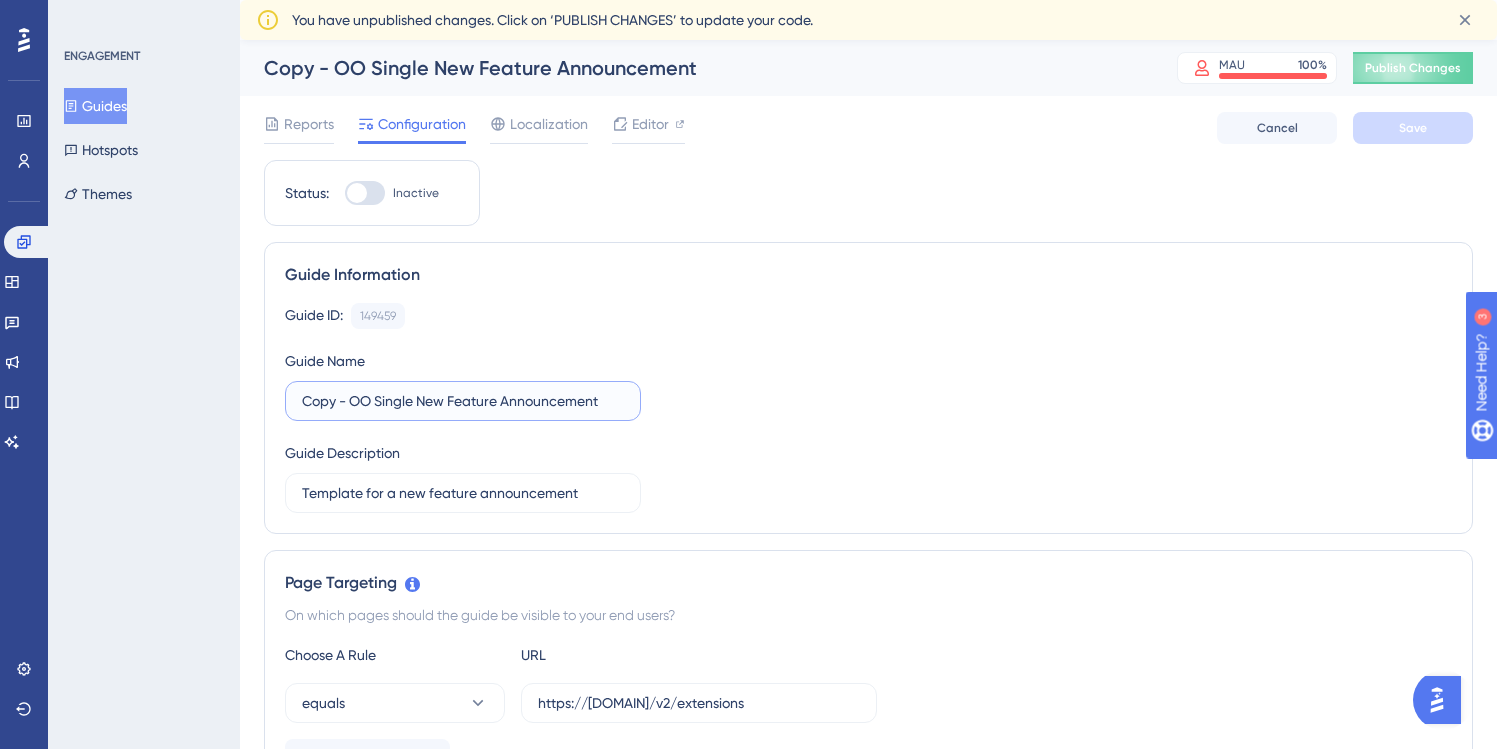 click on "Copy - OO Single New Feature Announcement" at bounding box center [463, 401] 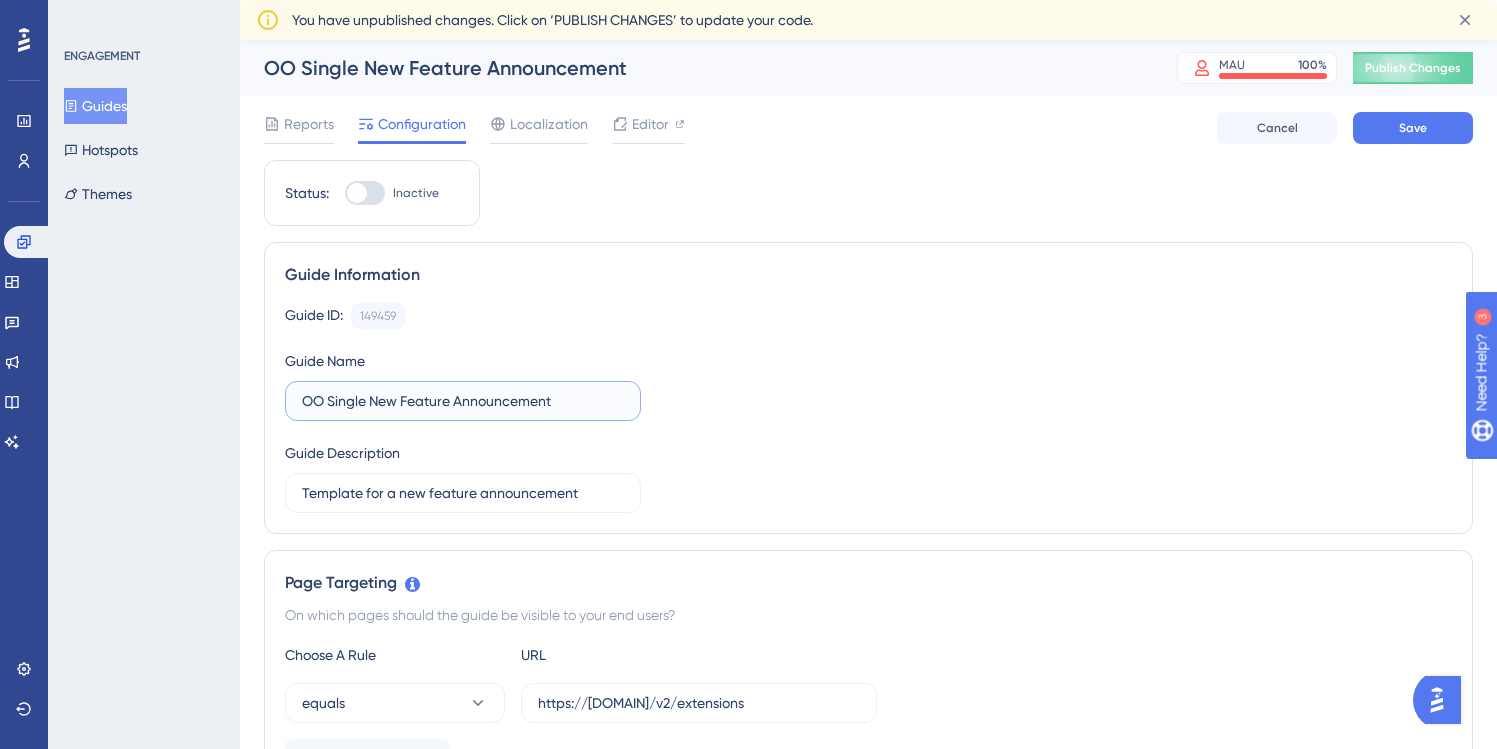 click on "OO Single New Feature Announcement" at bounding box center (463, 401) 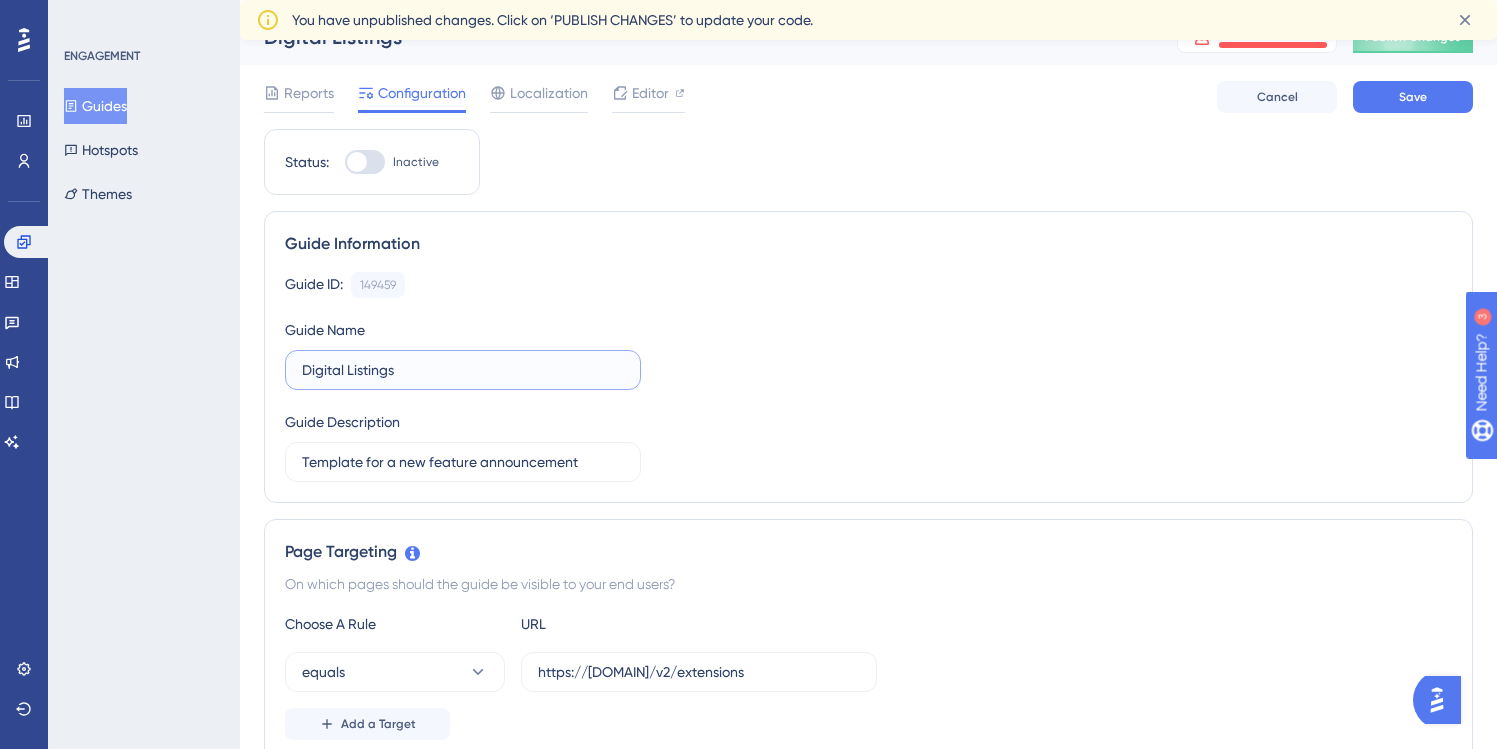 scroll, scrollTop: 63, scrollLeft: 0, axis: vertical 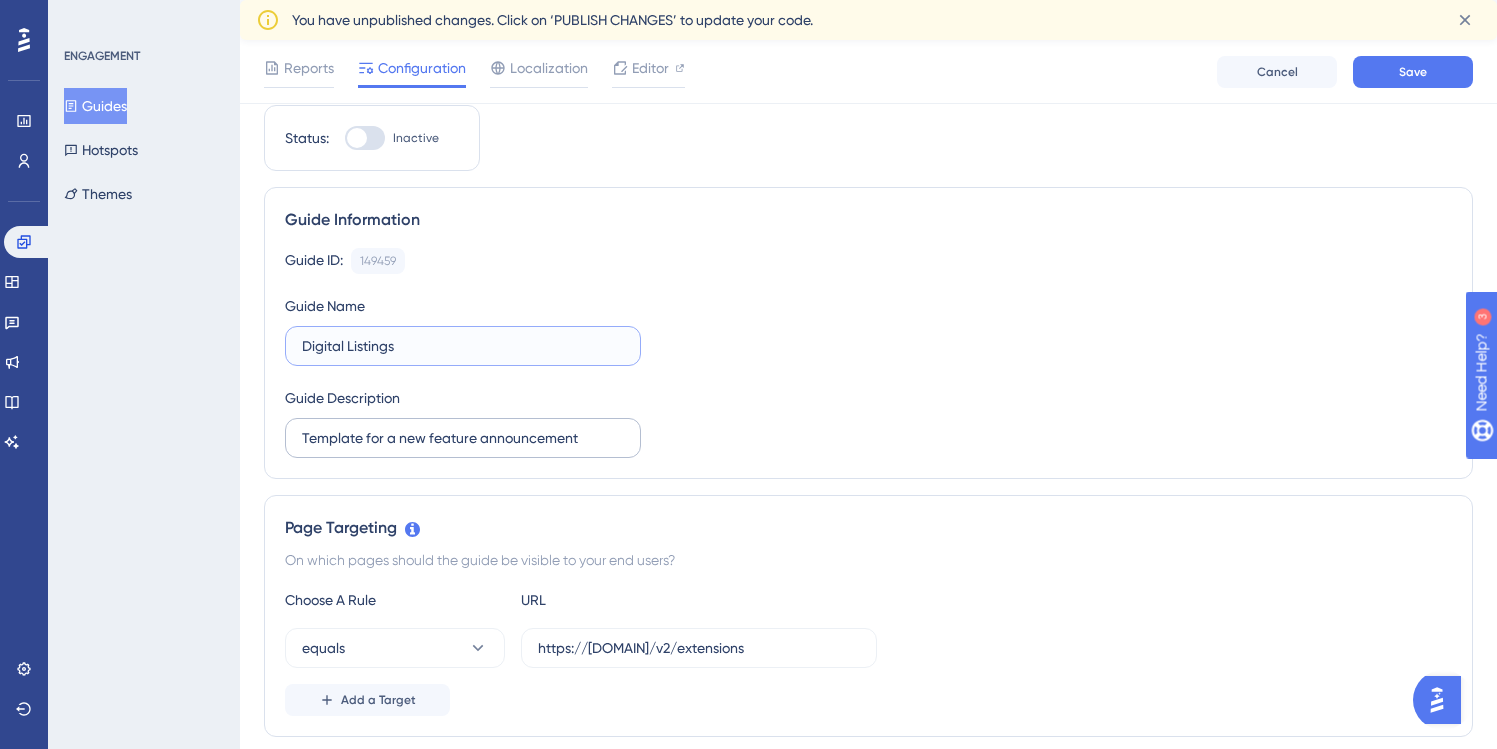 type on "Digital Listings" 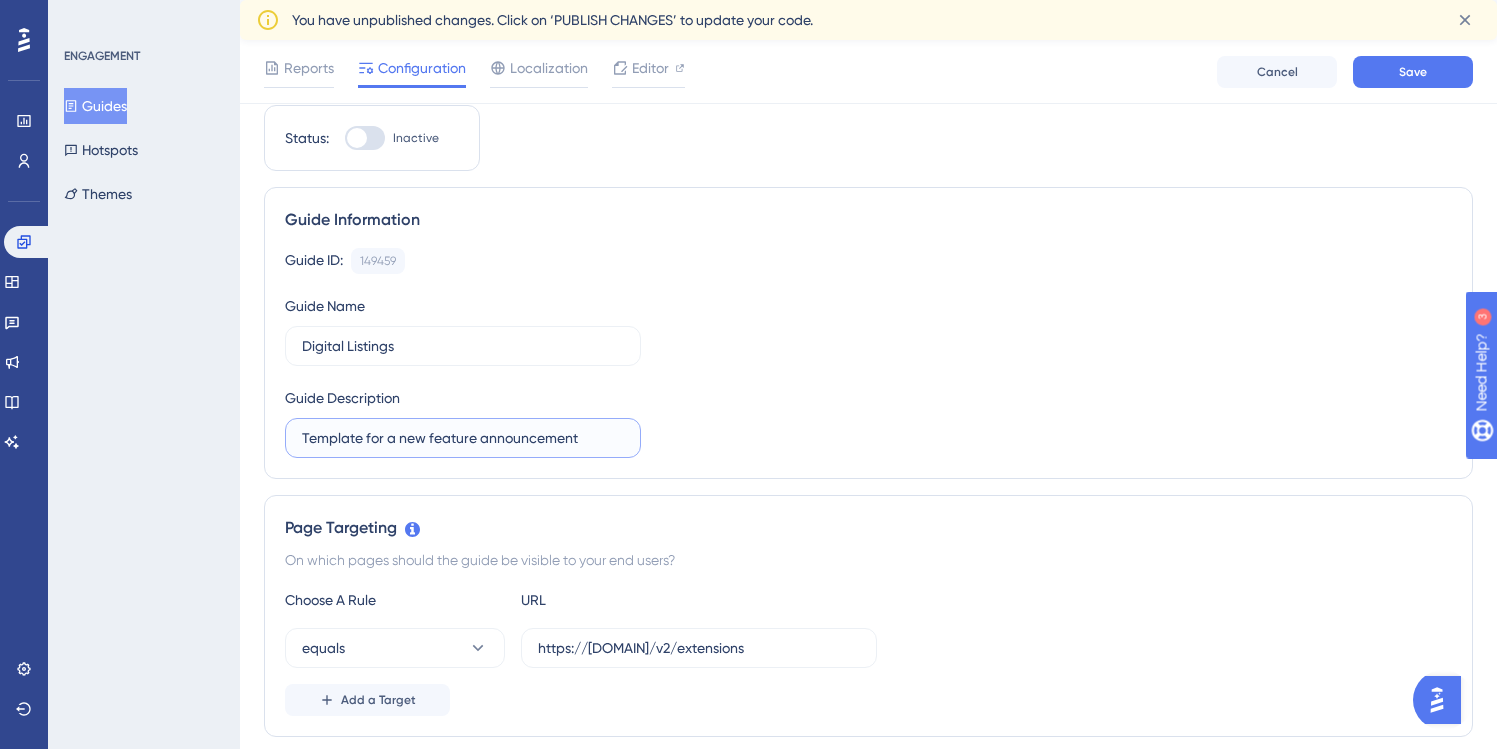 click on "Template for a new feature announcement" at bounding box center [463, 438] 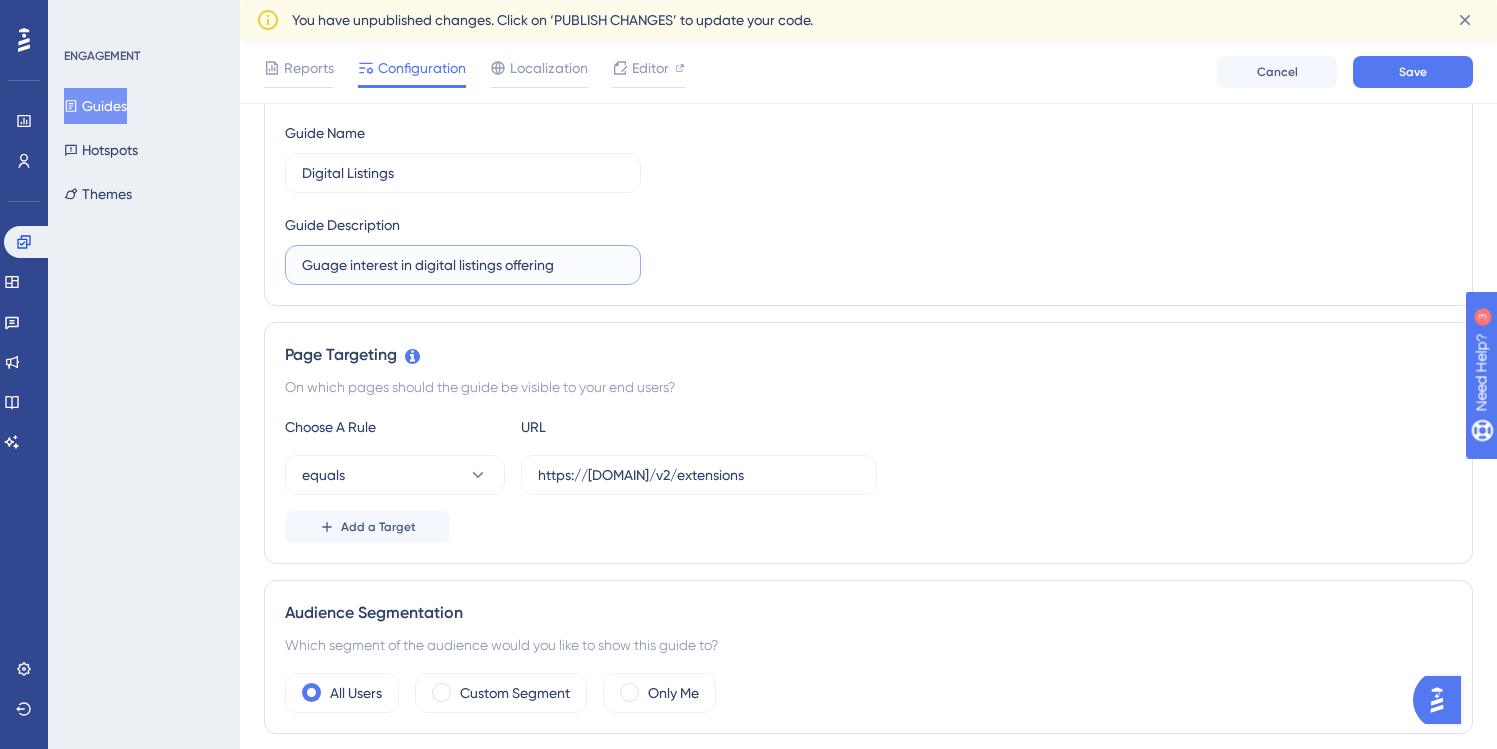 scroll, scrollTop: 260, scrollLeft: 0, axis: vertical 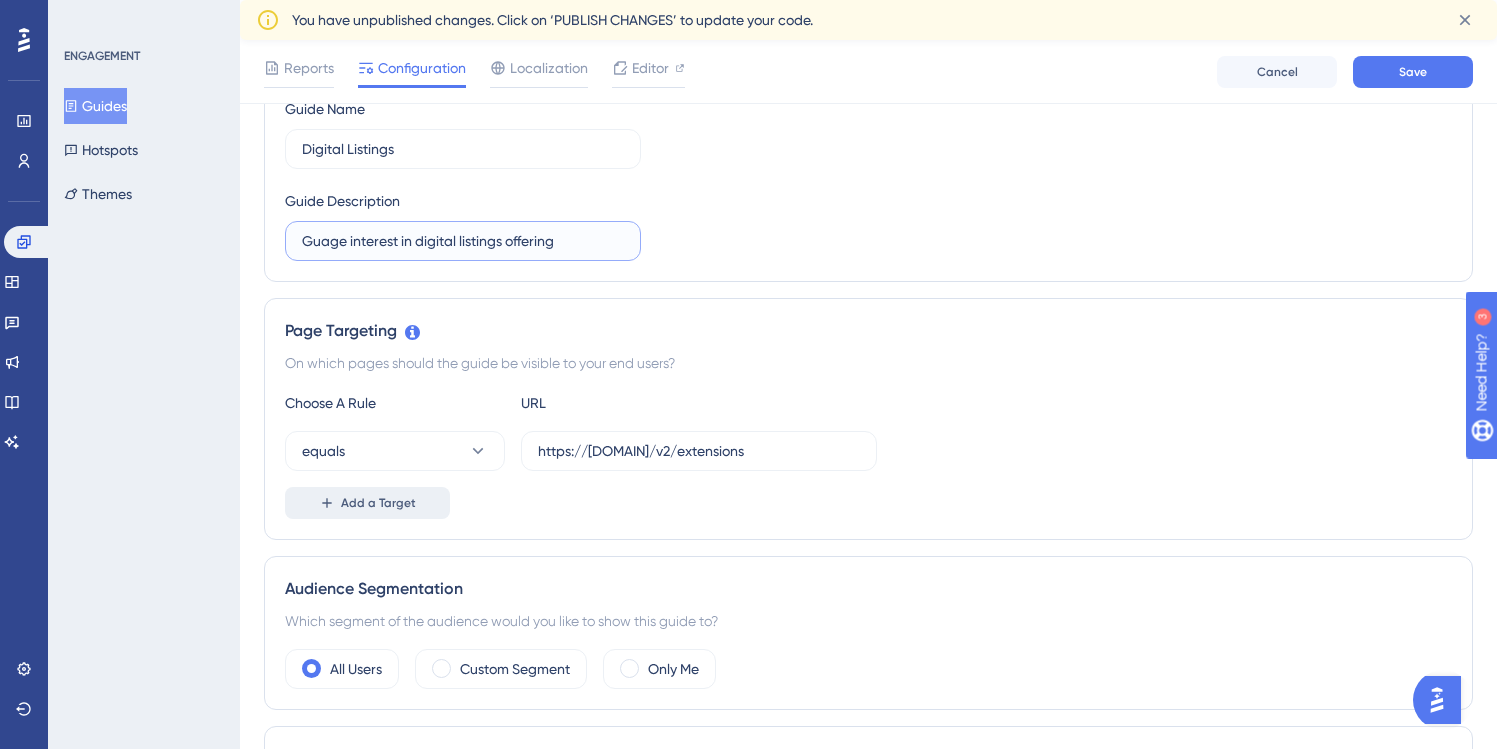 type on "Guage interest in digital listings offering" 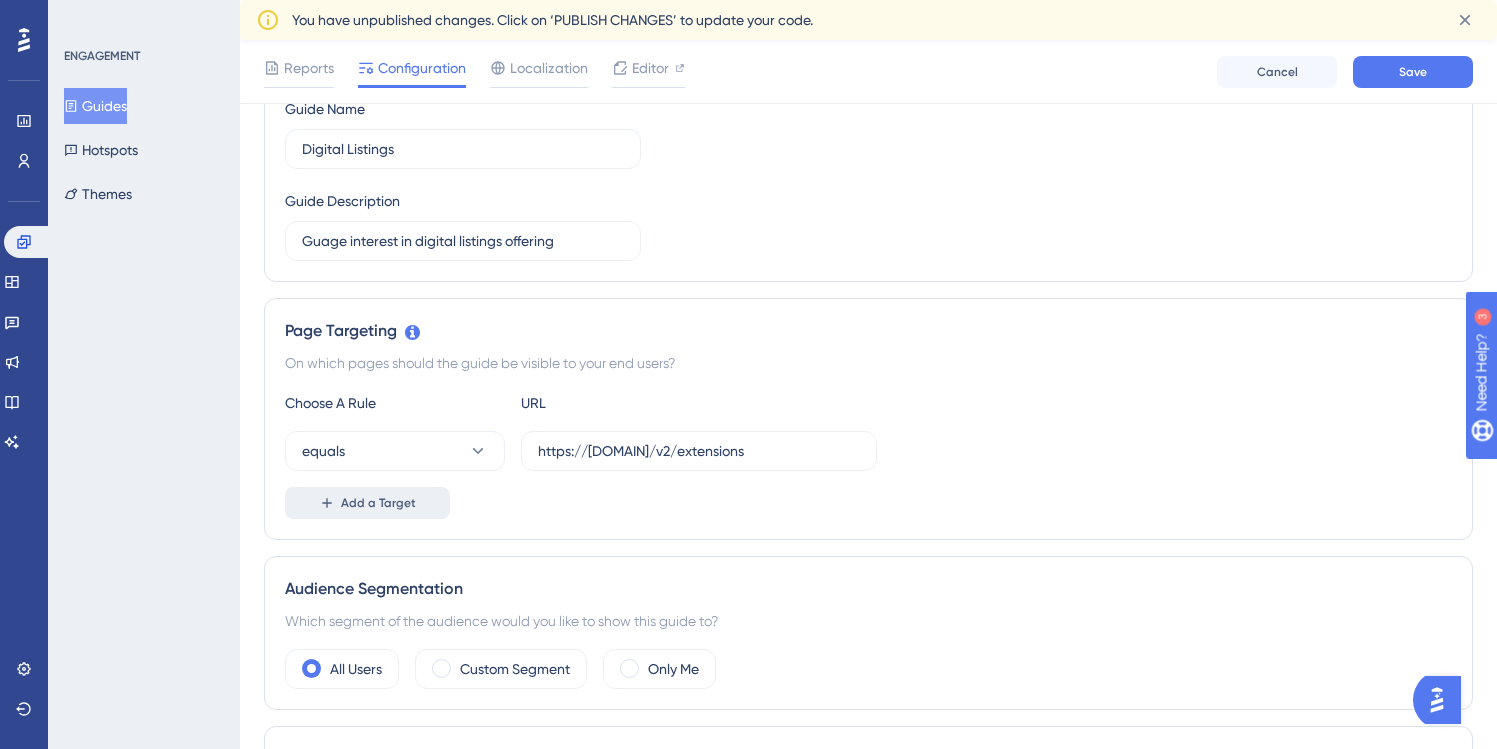 click on "Add a Target" at bounding box center [378, 503] 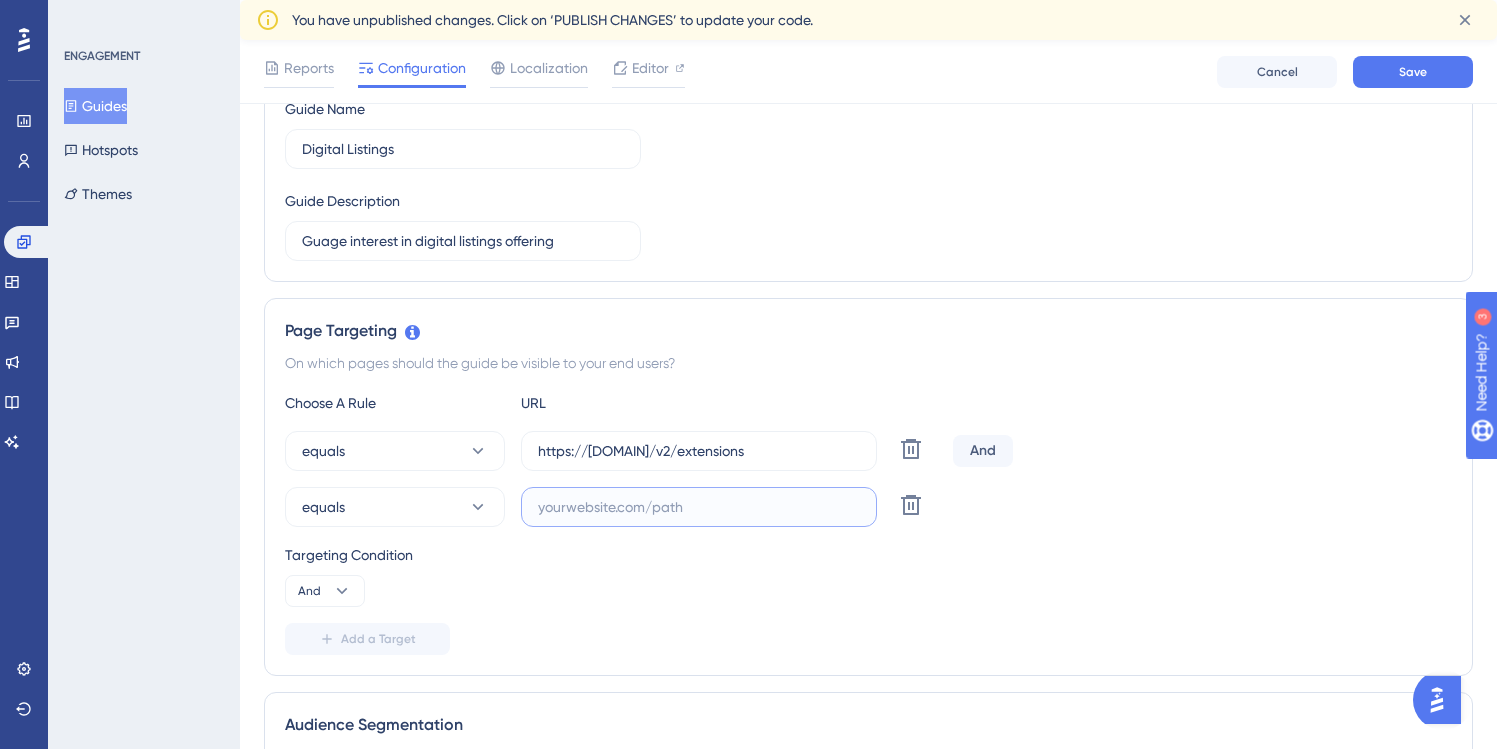 click at bounding box center (699, 507) 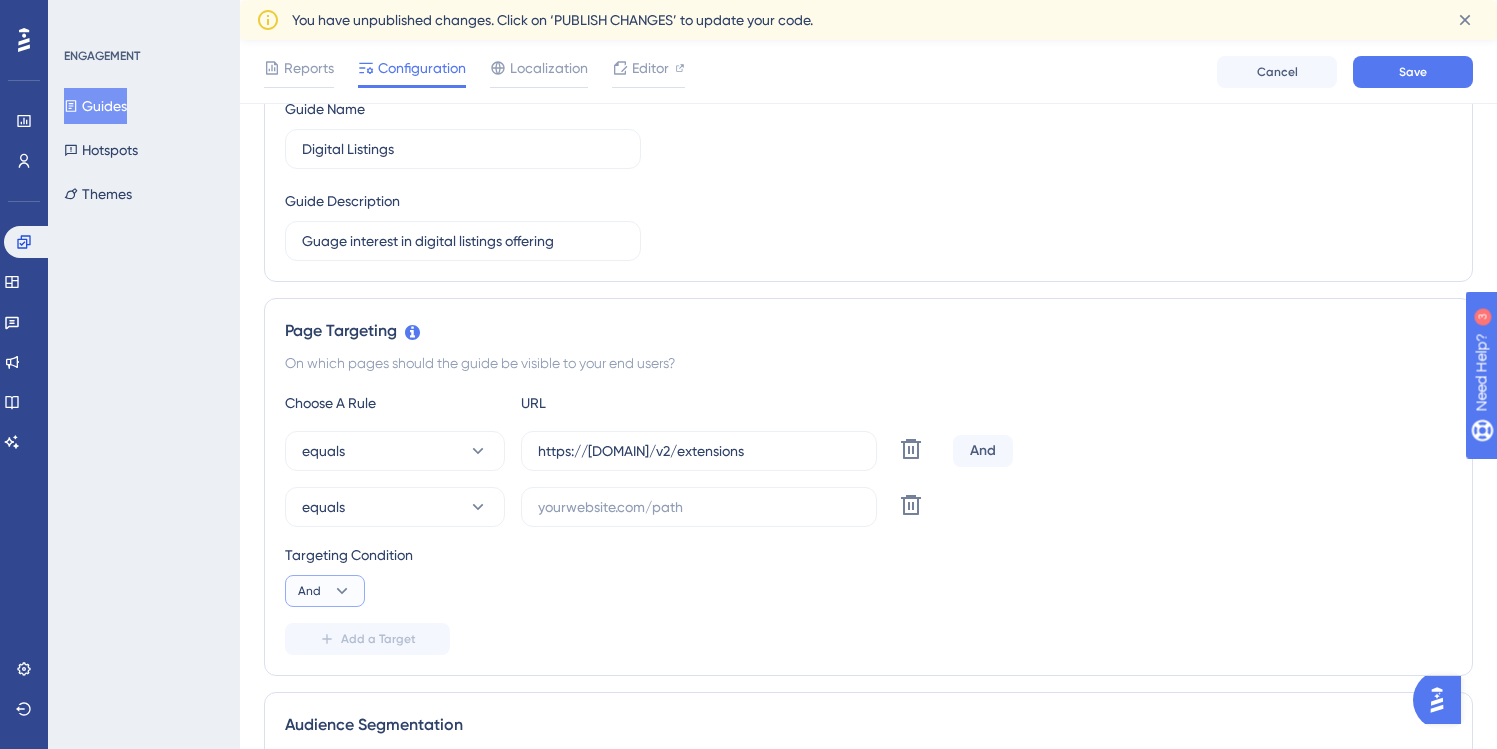 click on "And" at bounding box center [325, 591] 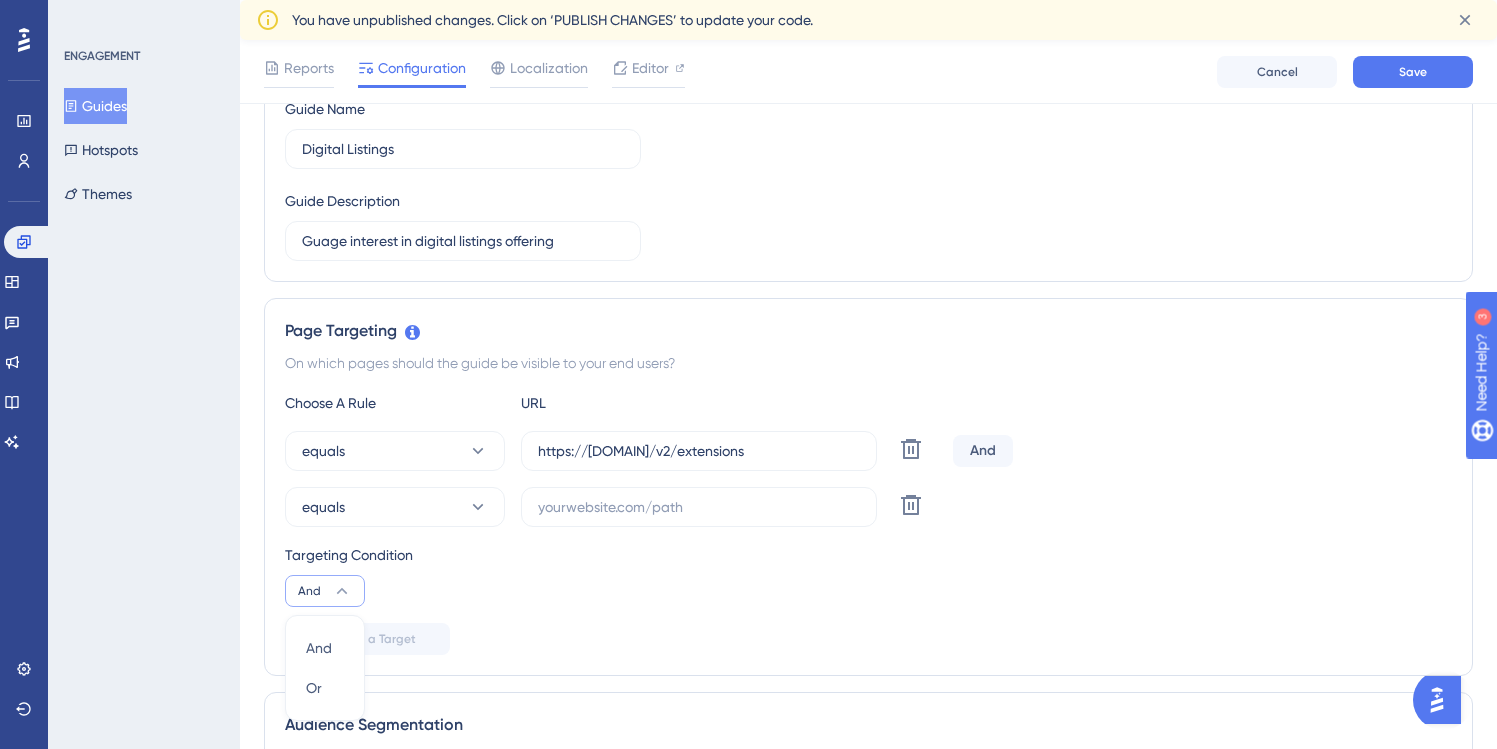 scroll, scrollTop: 553, scrollLeft: 0, axis: vertical 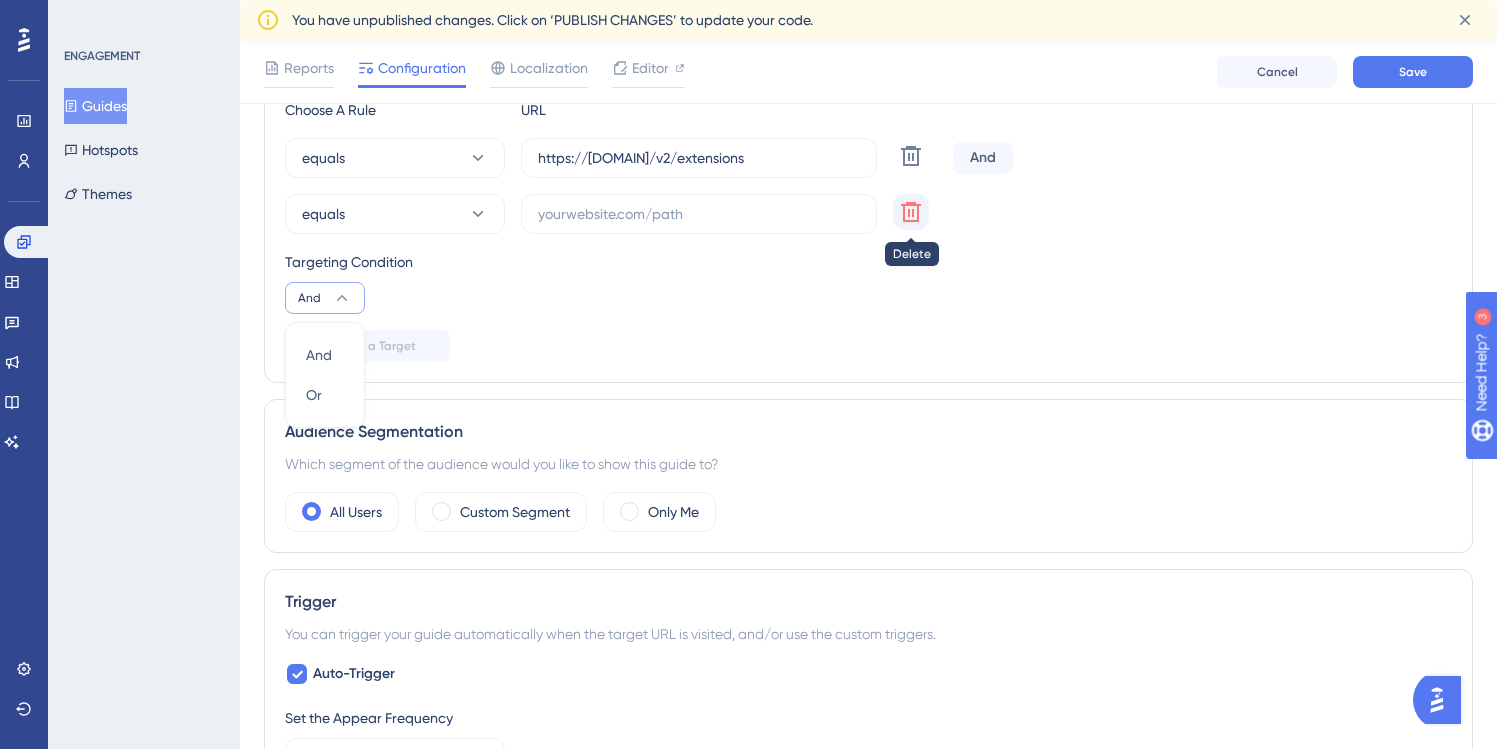 click 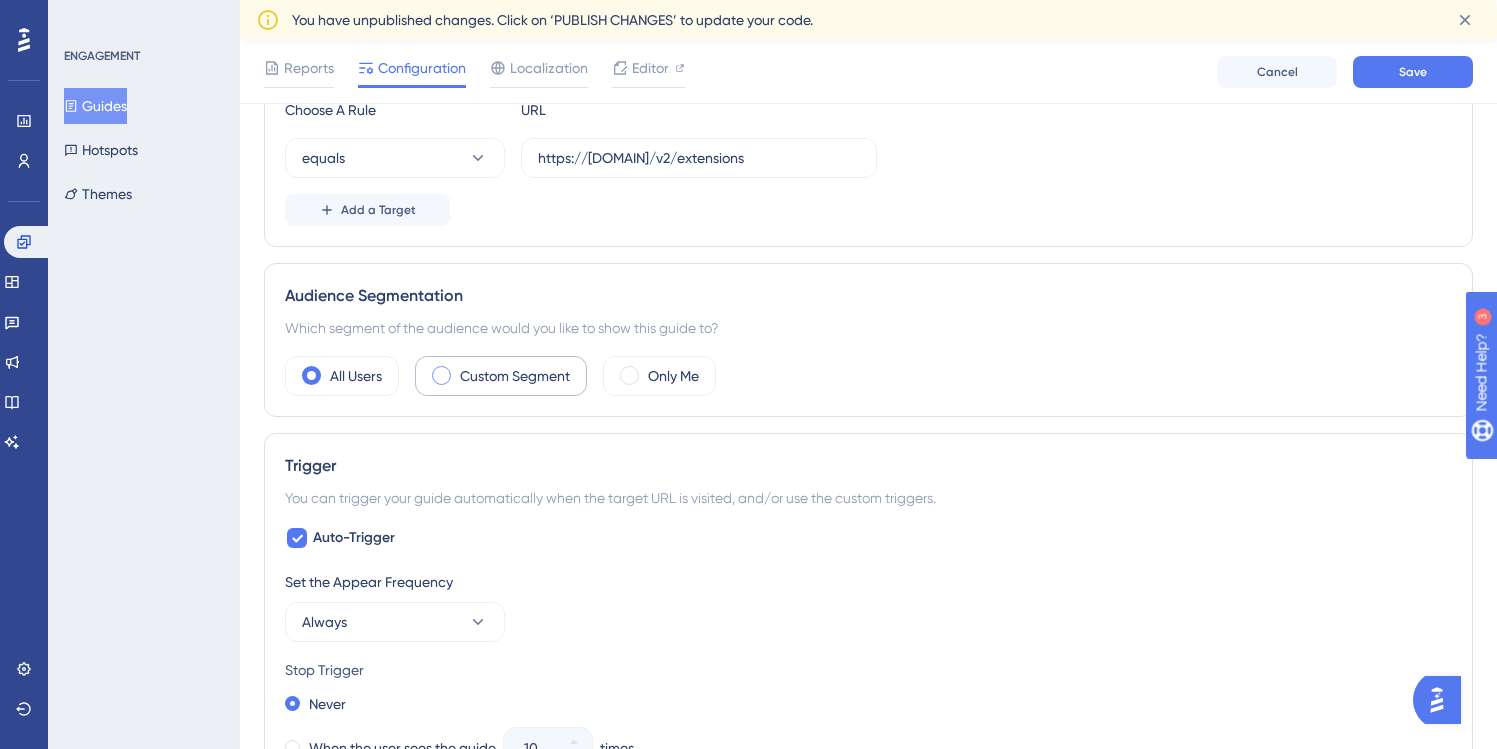 click at bounding box center (441, 375) 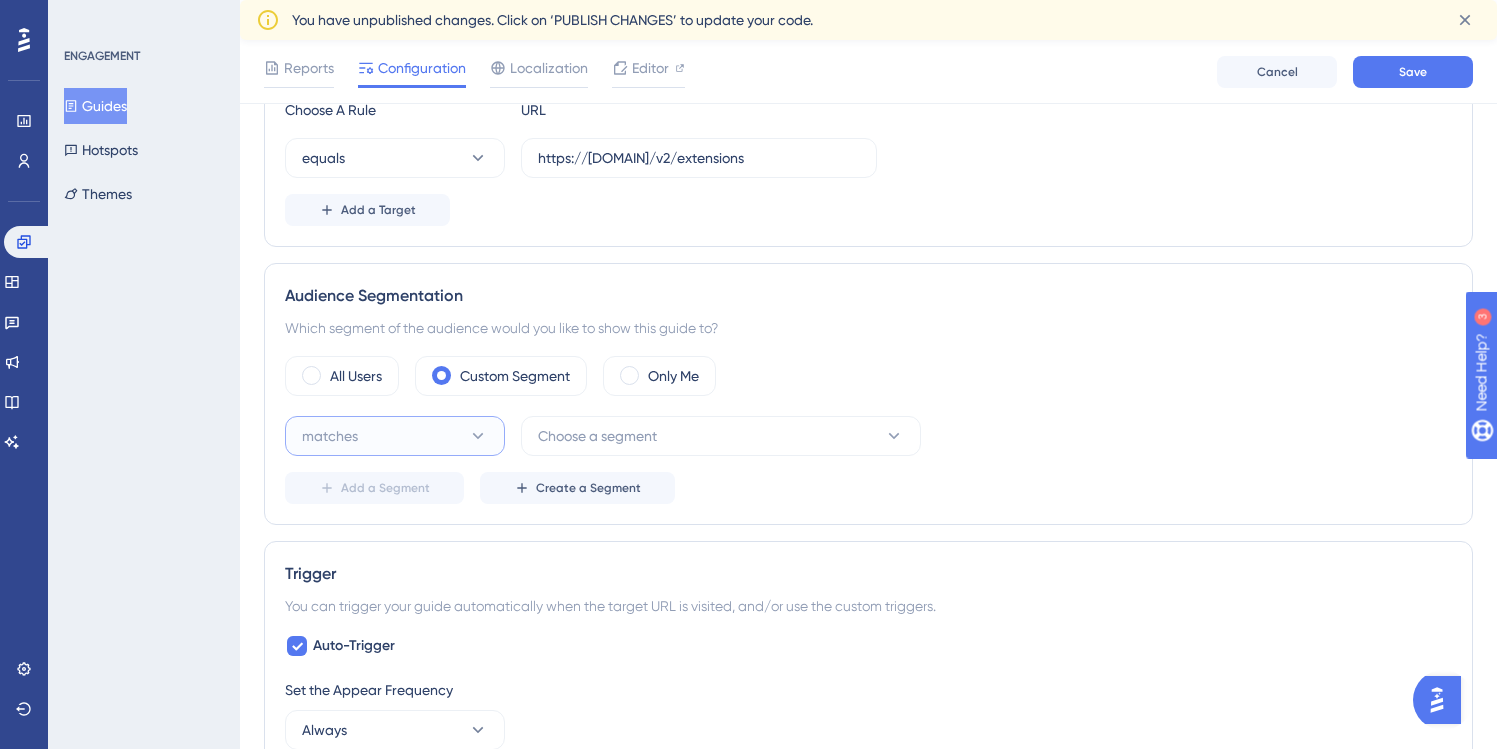 click on "matches" at bounding box center (395, 436) 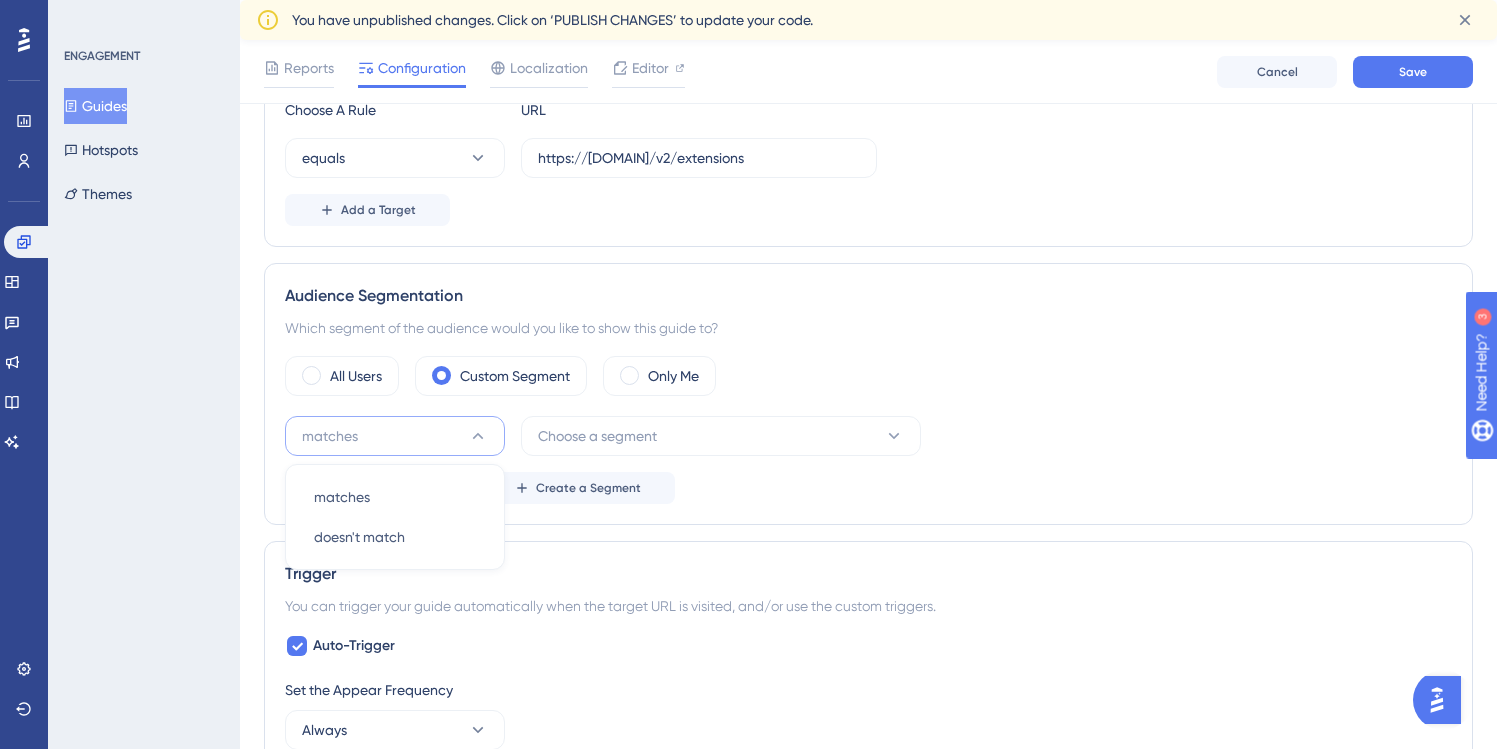 click on "matches" at bounding box center (395, 436) 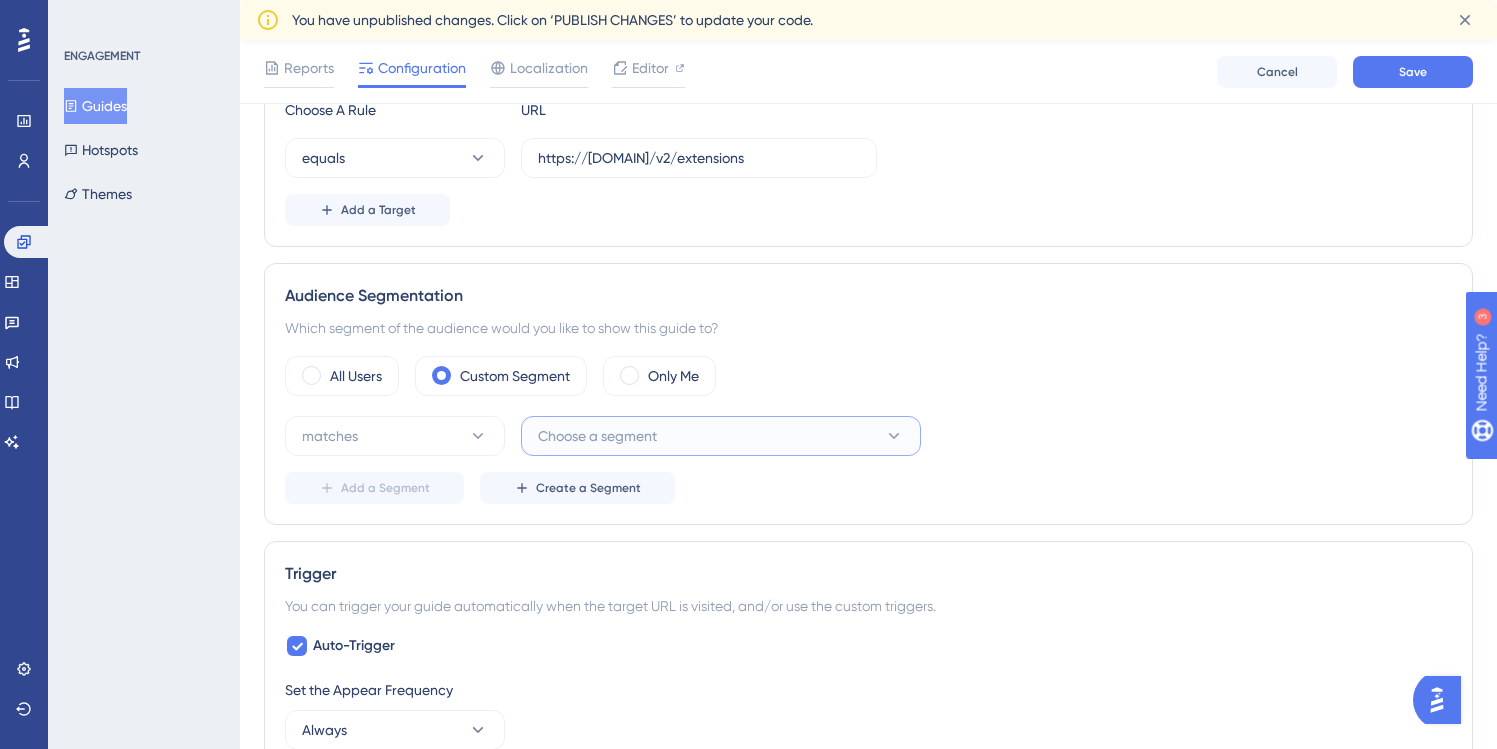 click on "Choose a segment" at bounding box center (597, 436) 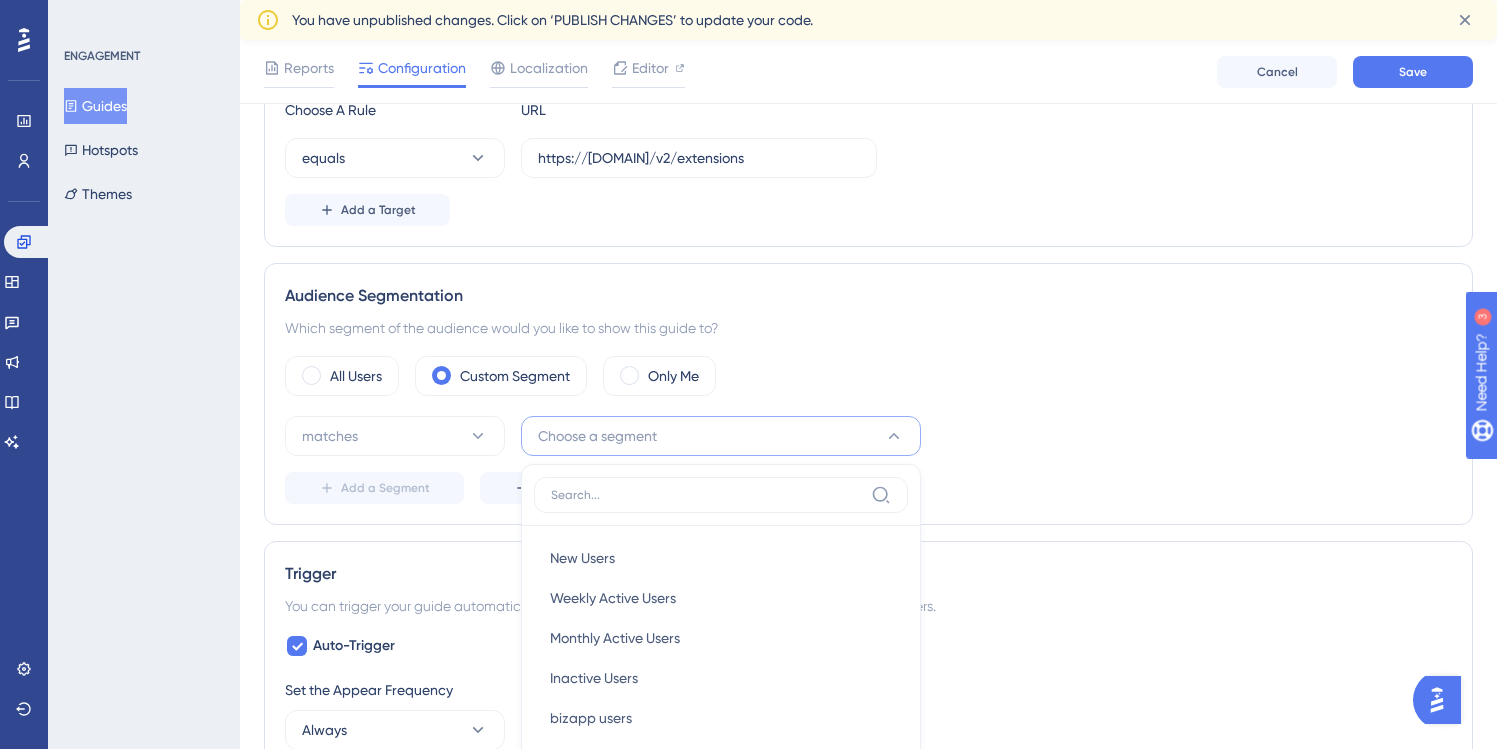 scroll, scrollTop: 842, scrollLeft: 0, axis: vertical 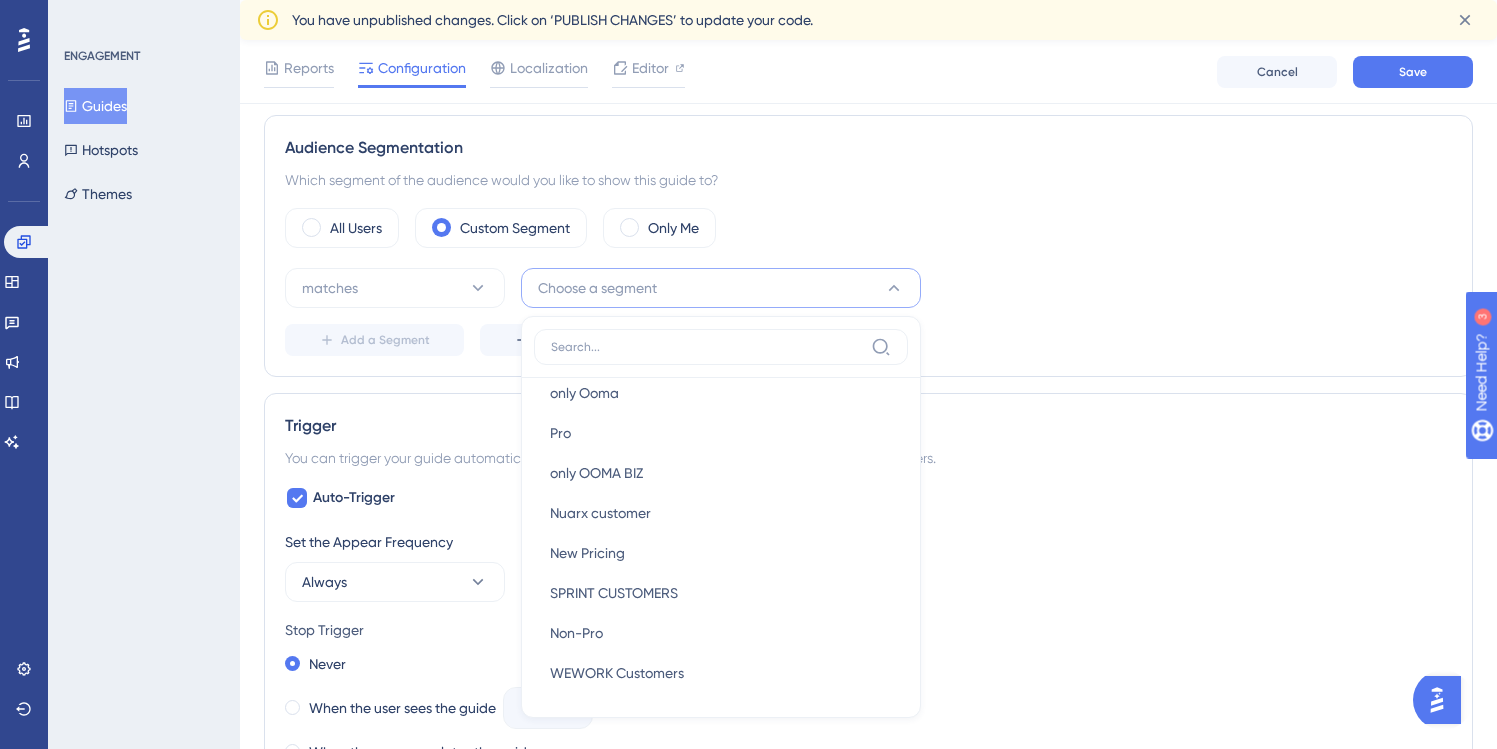 click on "matches Choose a segment New Users New Users Weekly Active Users Weekly Active Users Monthly Active Users Monthly Active Users Inactive Users Inactive Users bizapp users bizapp users Recently Created Recently Created New NPS Prod New NPS Prod New Segment New Segment Customer Age < 60 days Customer Age < 60 days Non standard Non standard Customer Age<180 Customer Age<180 CUSTOMER AGE >60 DAYS CUSTOMER AGE >60 DAYS Customer Age >180 days Customer Age >180 days Essential Customers Essential Customers Non Pro Plus Non Pro Plus Office Pro Plus Accounts Office Pro Plus Accounts Connect Oct Seen Connect Oct Seen OOma Pro June Updated Shown OOma Pro June Updated Shown OOM Pro Survey OOM Pro Survey Only US Only US only Ooma only Ooma Pro Pro only OOMA BIZ only OOMA BIZ Nuarx customer Nuarx customer New Pricing New Pricing SPRINT CUSTOMERS SPRINT CUSTOMERS Non-Pro Non-Pro WEWORK Customers WEWORK Customers" at bounding box center [868, 288] 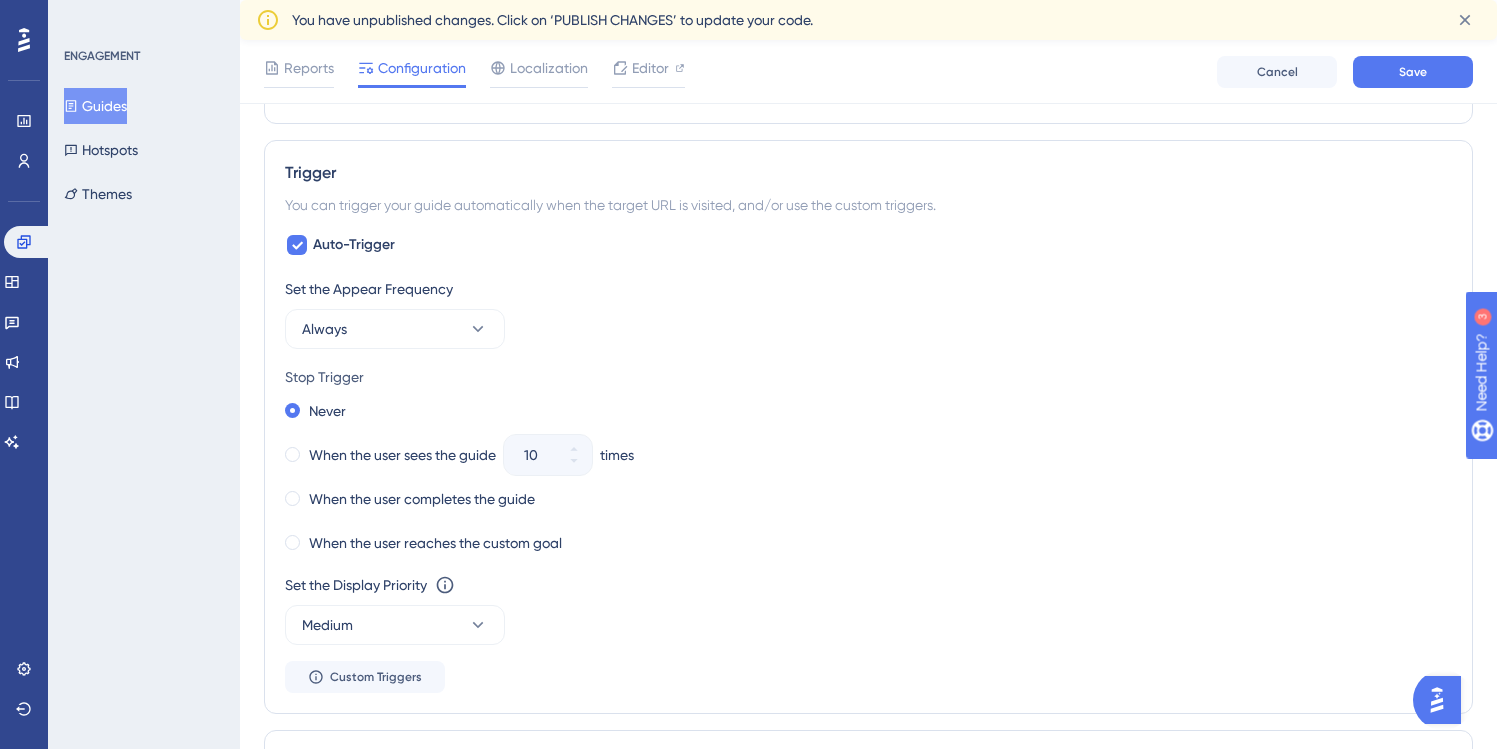 scroll, scrollTop: 956, scrollLeft: 0, axis: vertical 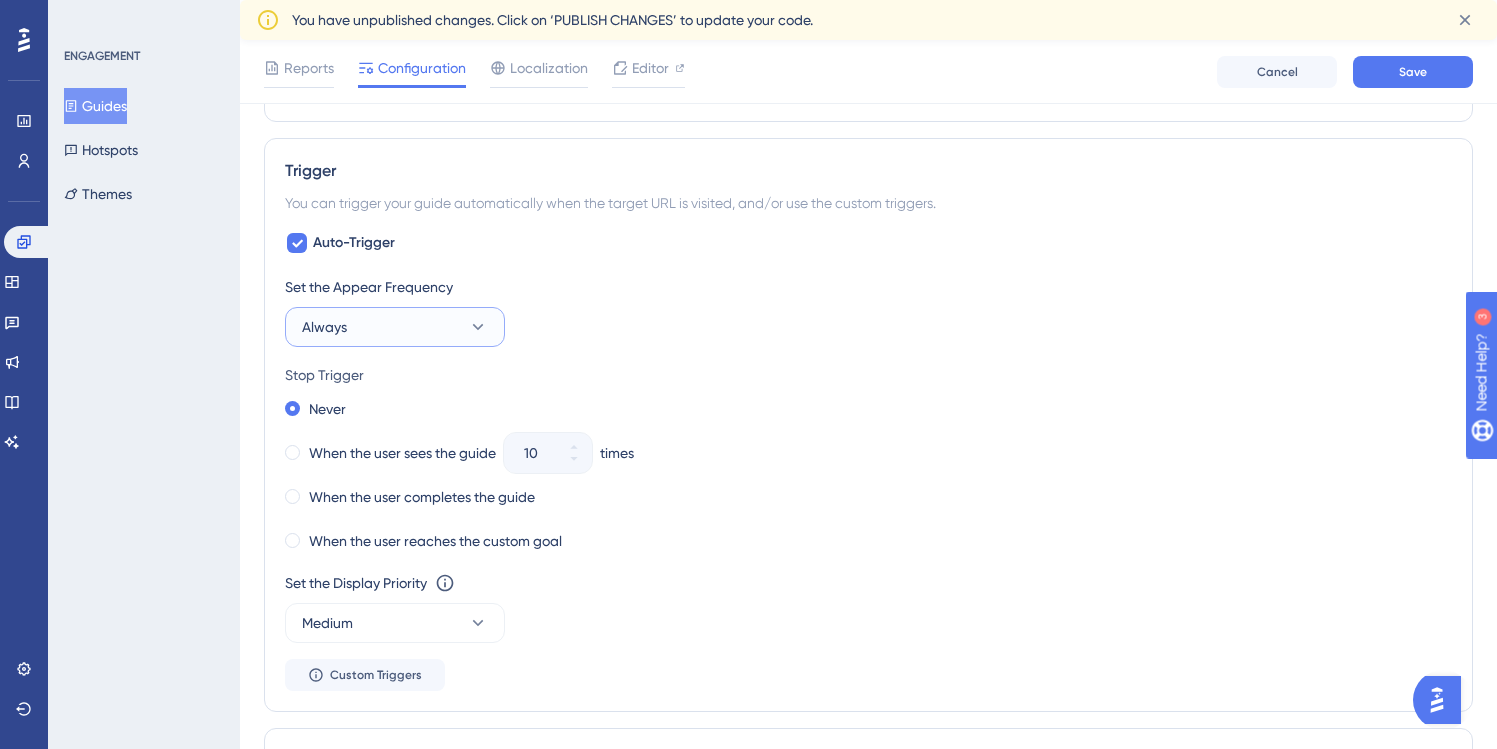 click 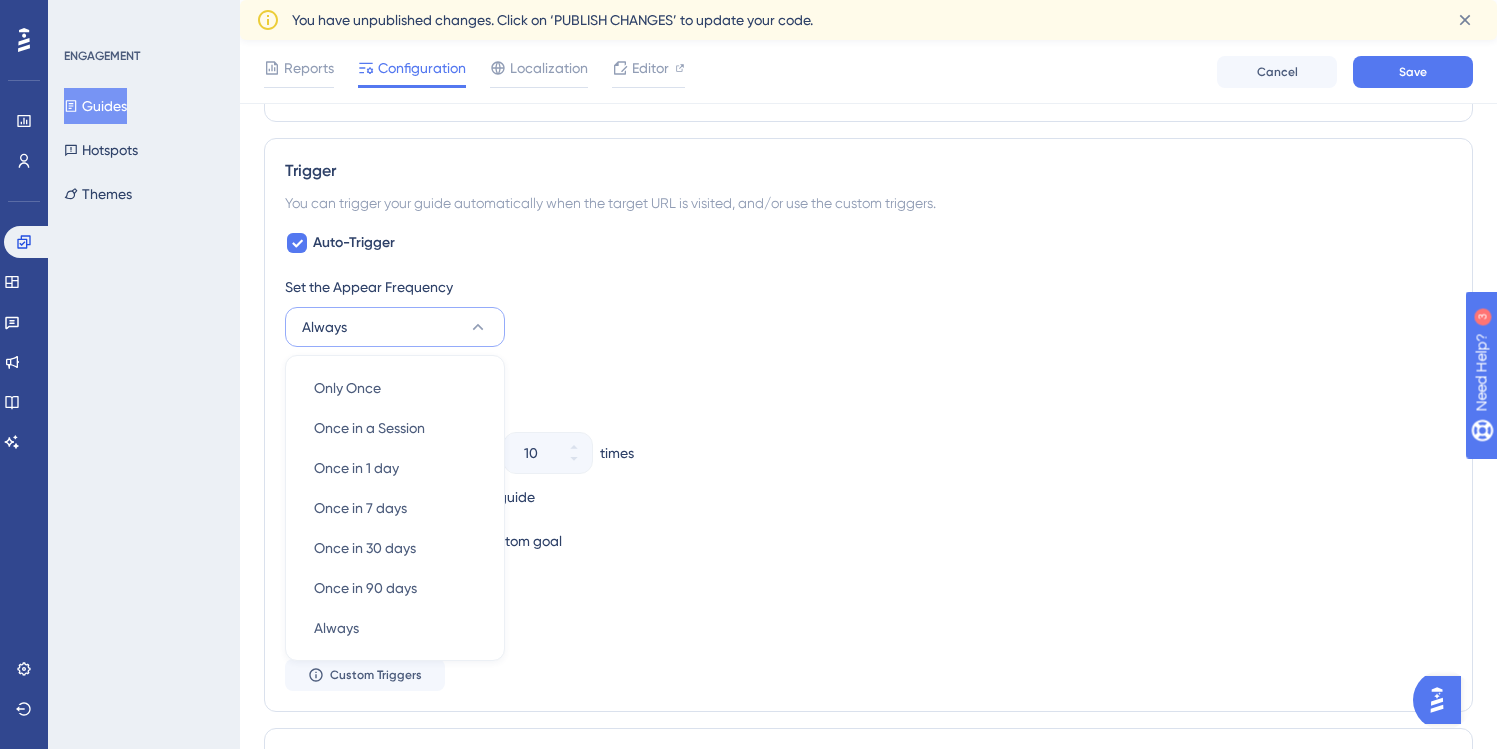 scroll, scrollTop: 1089, scrollLeft: 0, axis: vertical 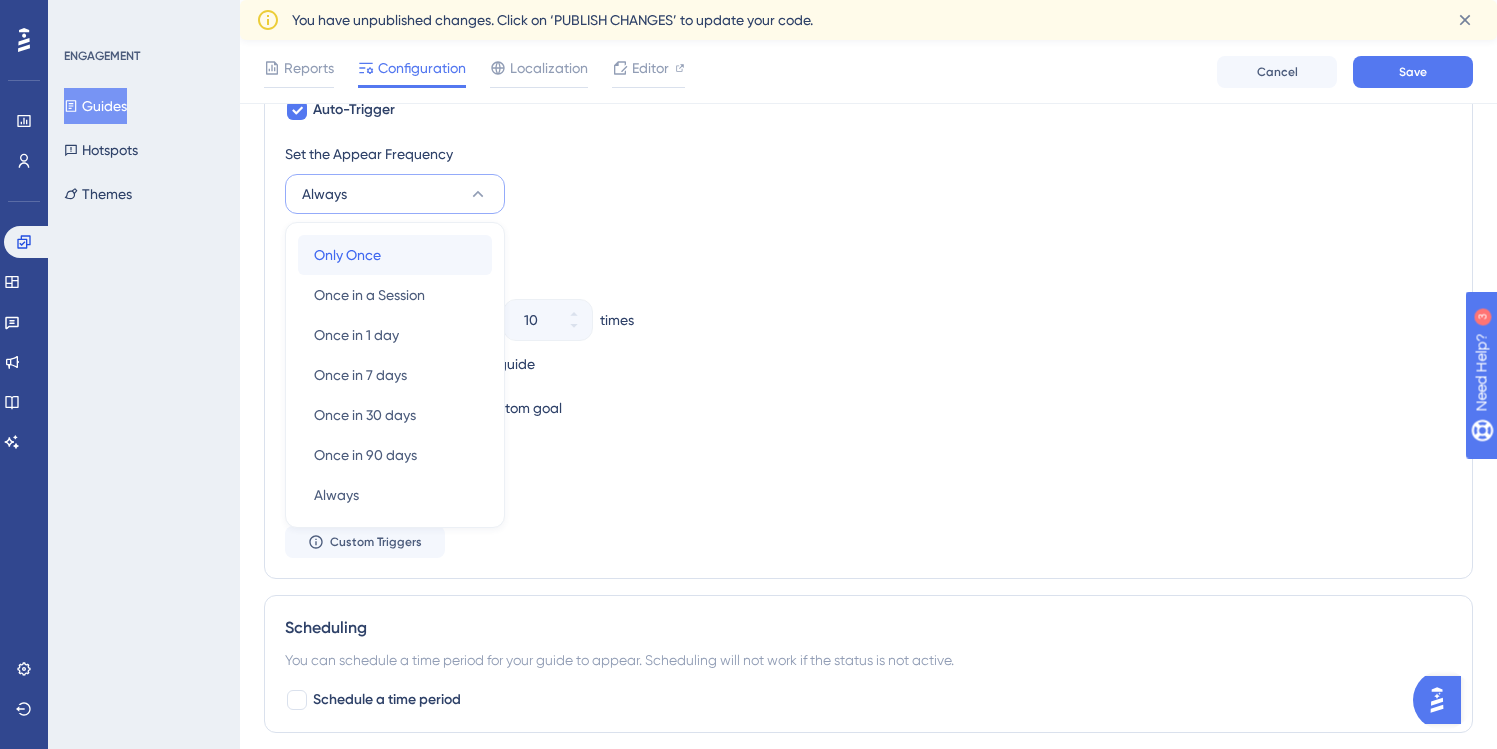 click on "Only Once" at bounding box center (347, 255) 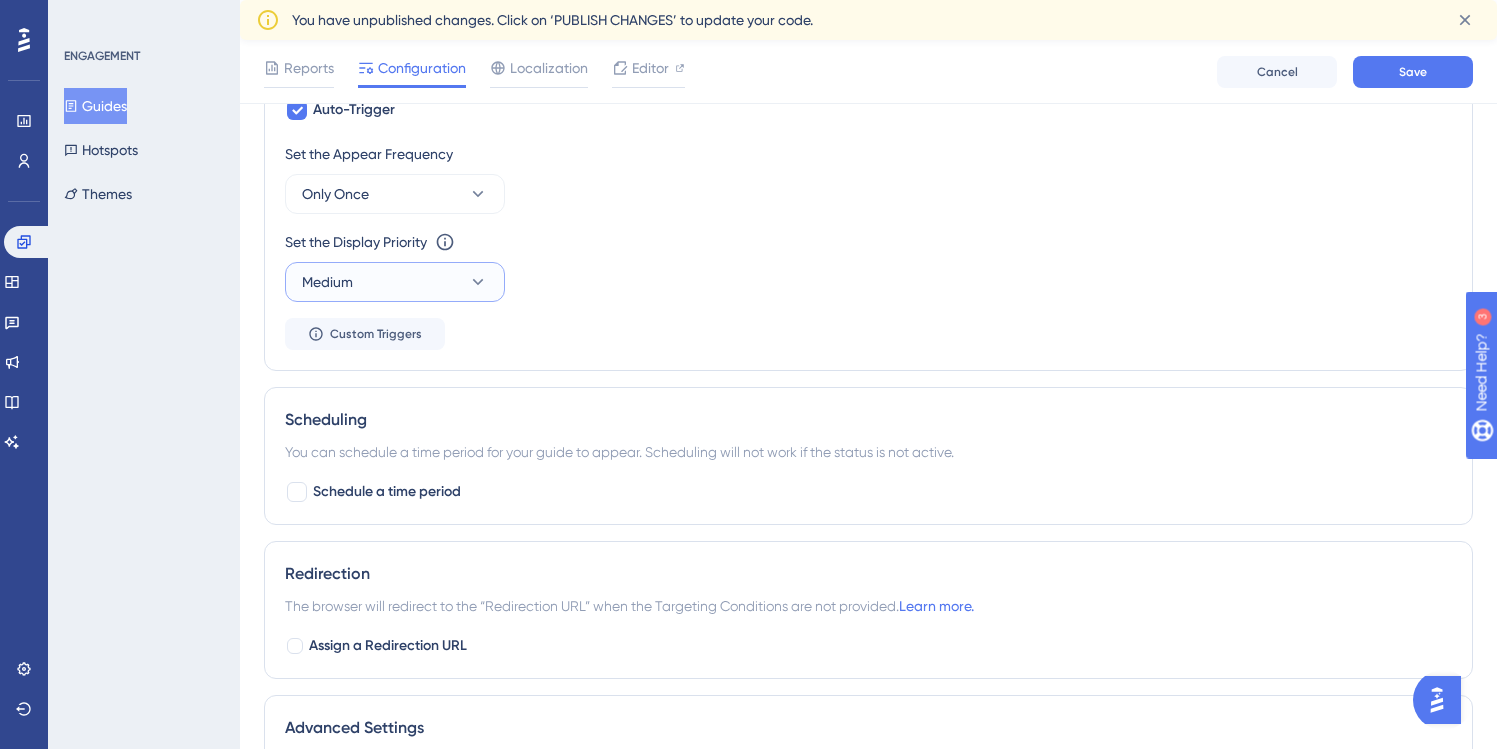 click on "Medium" at bounding box center (395, 282) 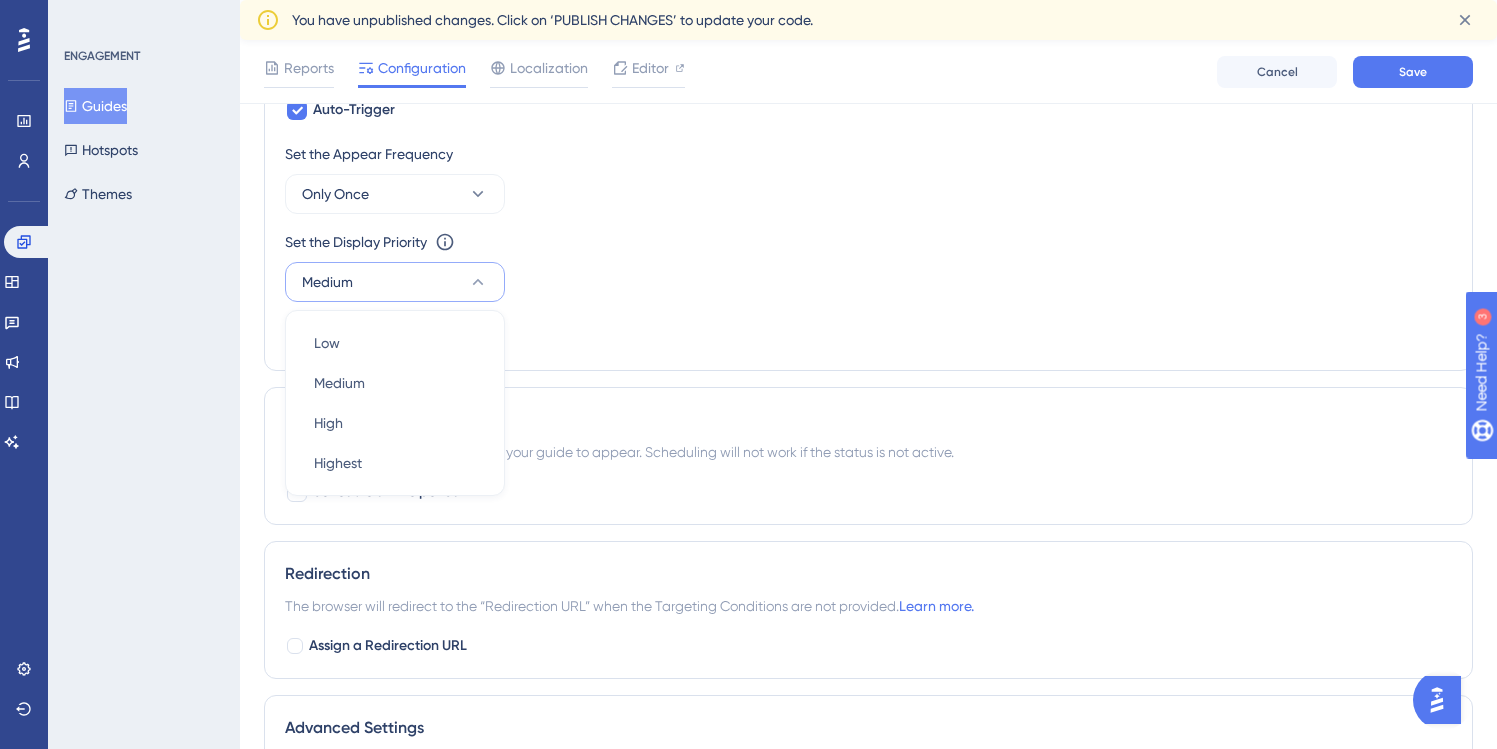 click on "Set the Display Priority This option will set the display priority between
auto-triggered materials in cases of conflicts between multiple materials Medium Low Low Medium Medium High High Highest Highest" at bounding box center [868, 266] 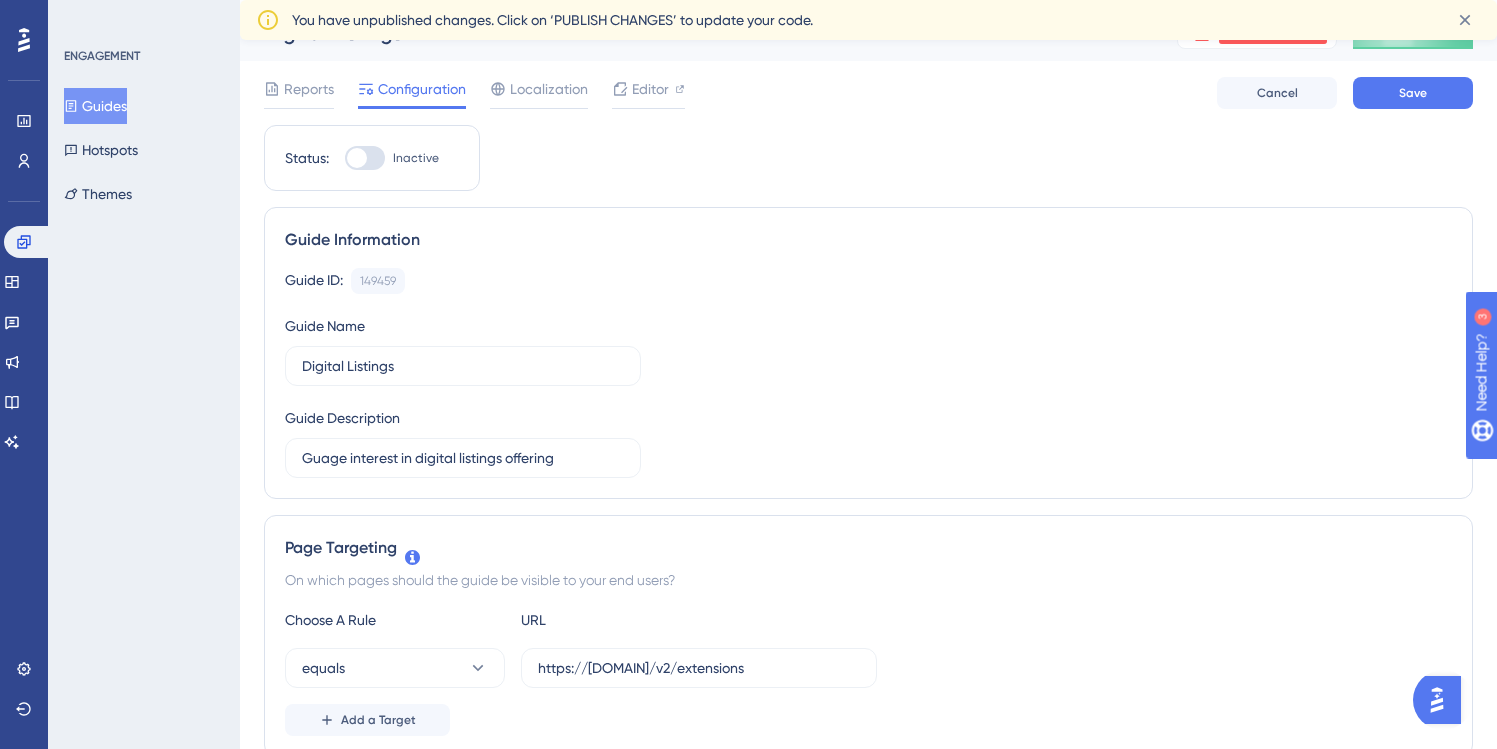 scroll, scrollTop: 0, scrollLeft: 0, axis: both 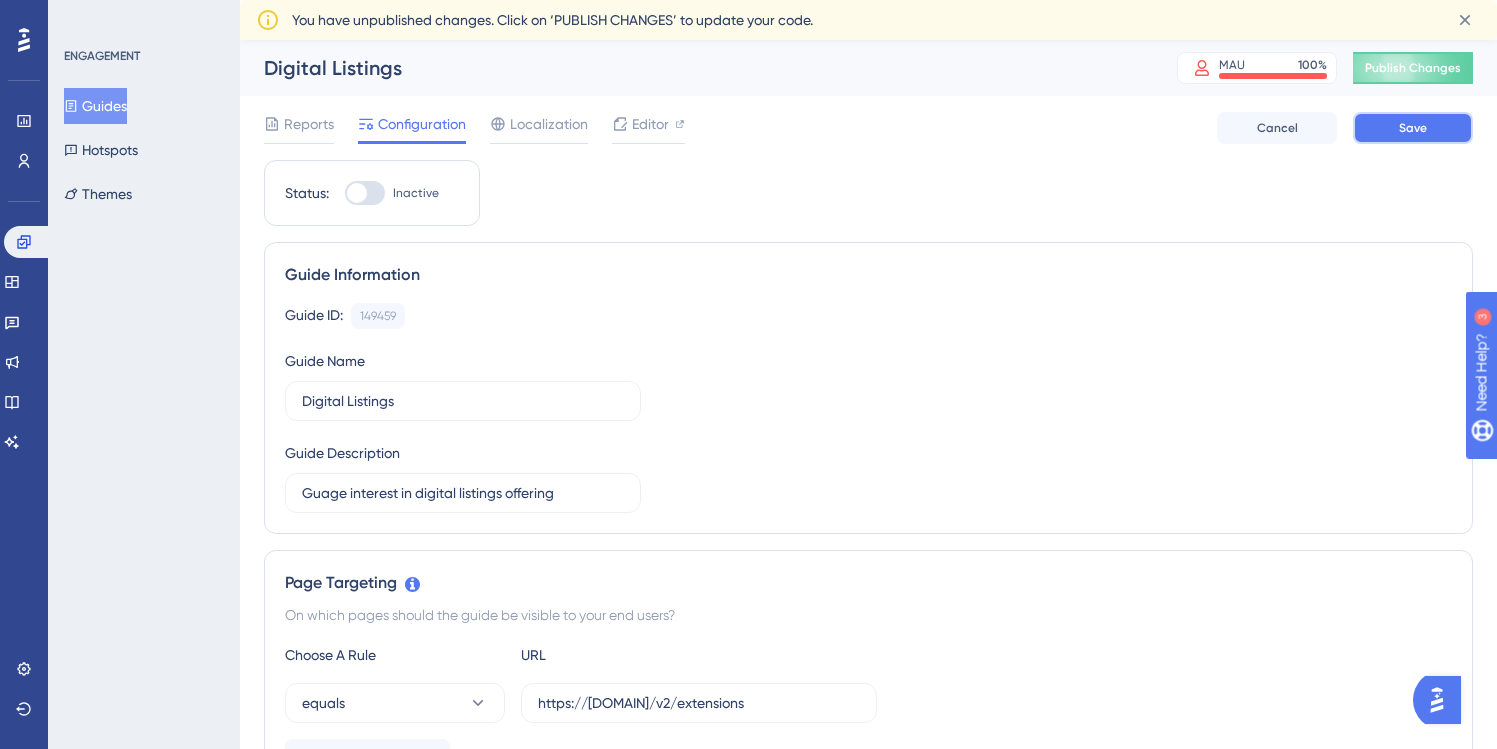 click on "Save" at bounding box center [1413, 128] 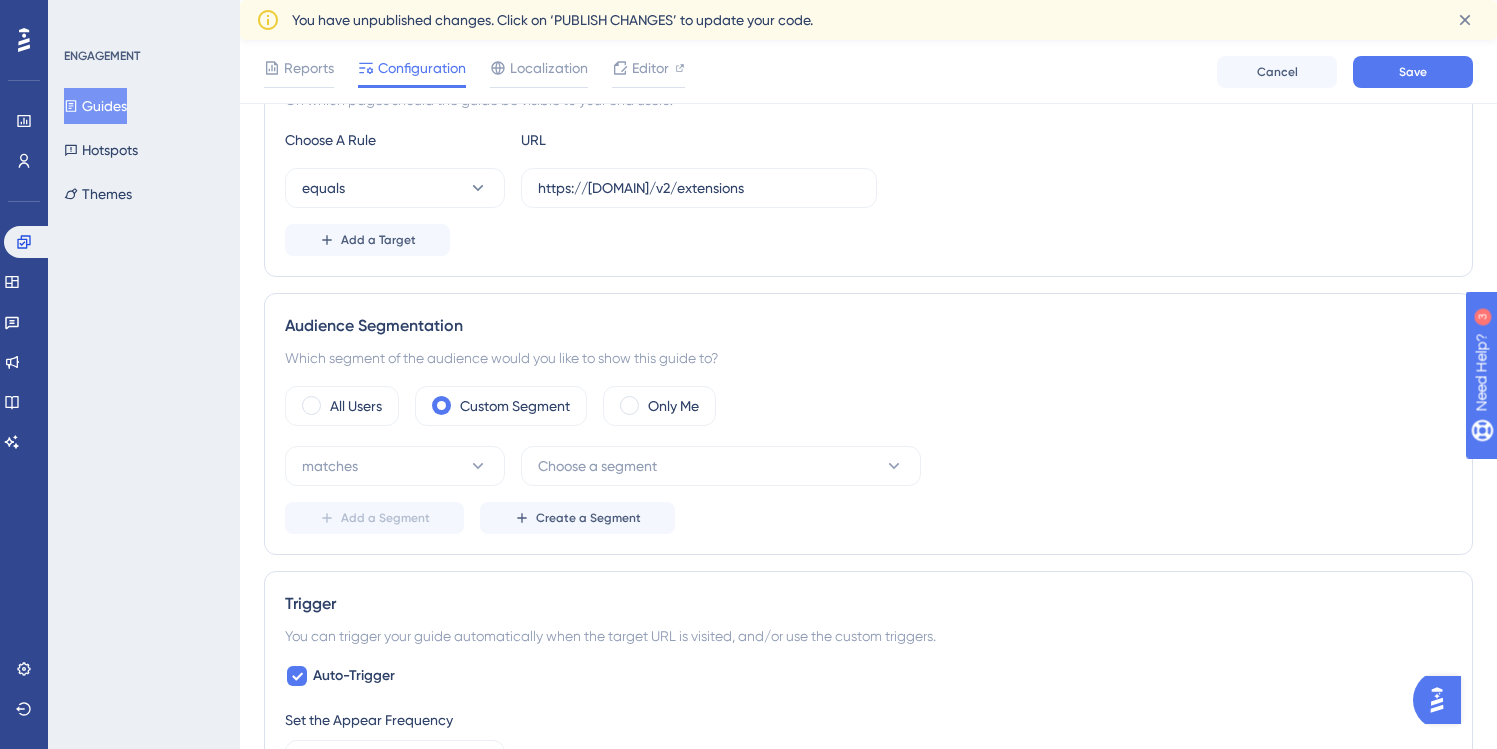 scroll, scrollTop: 545, scrollLeft: 0, axis: vertical 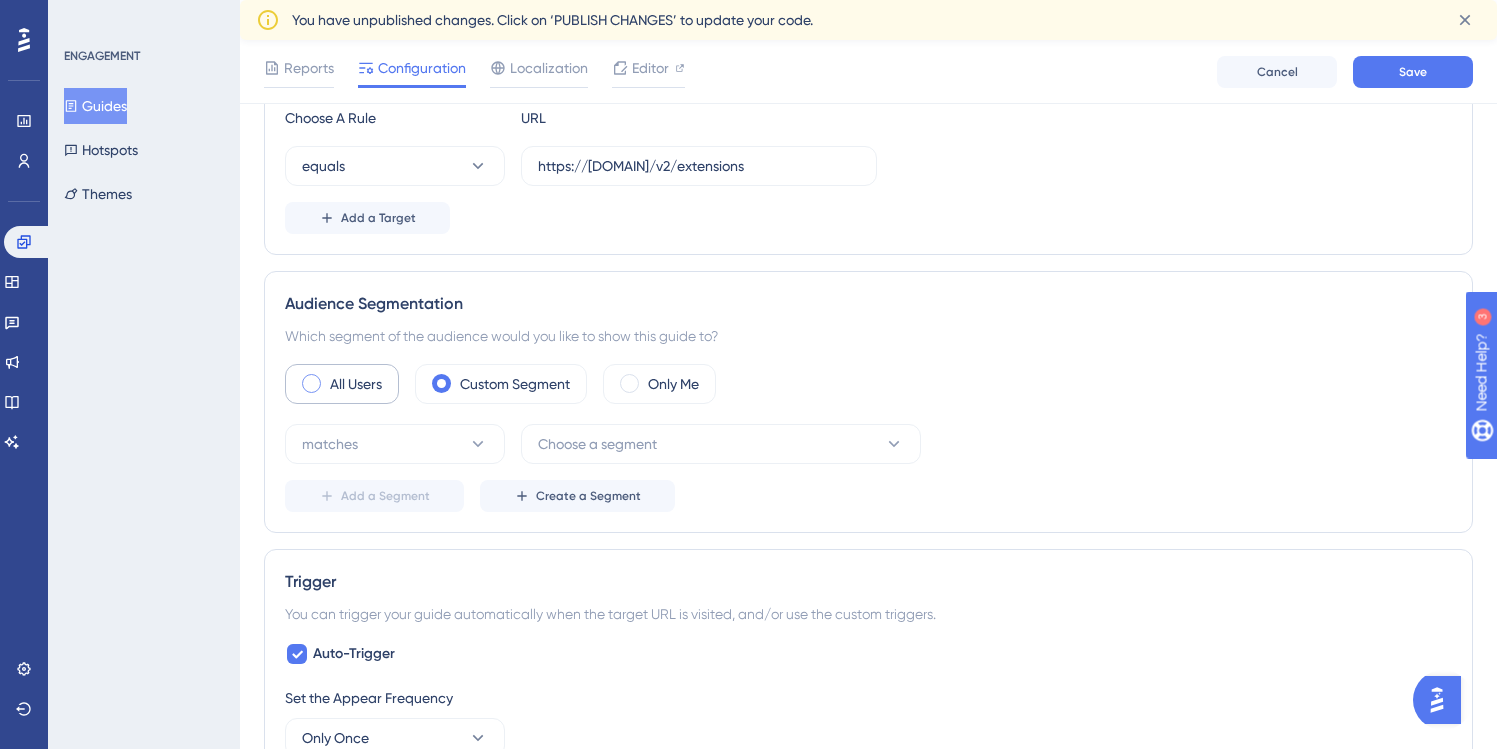 click at bounding box center (311, 383) 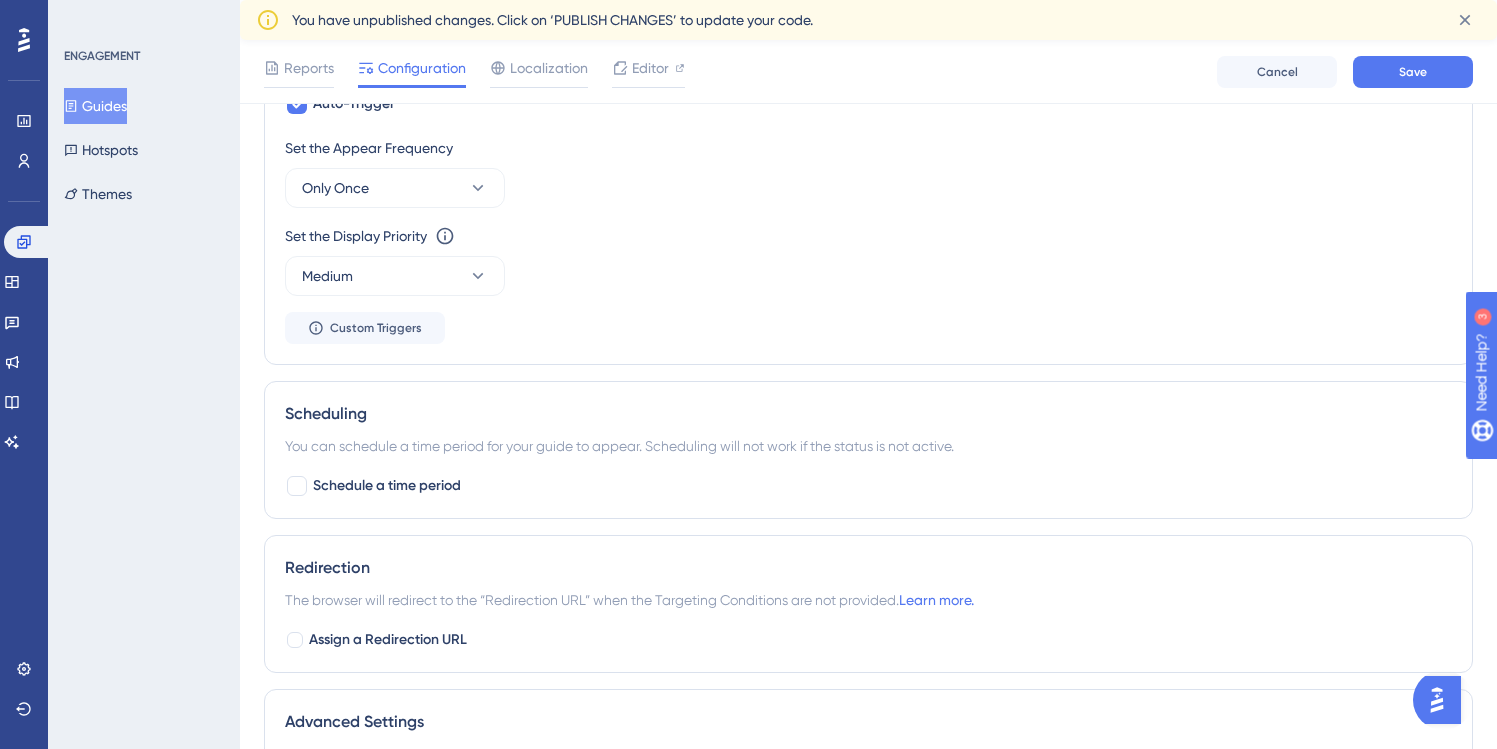 scroll, scrollTop: 845, scrollLeft: 4, axis: both 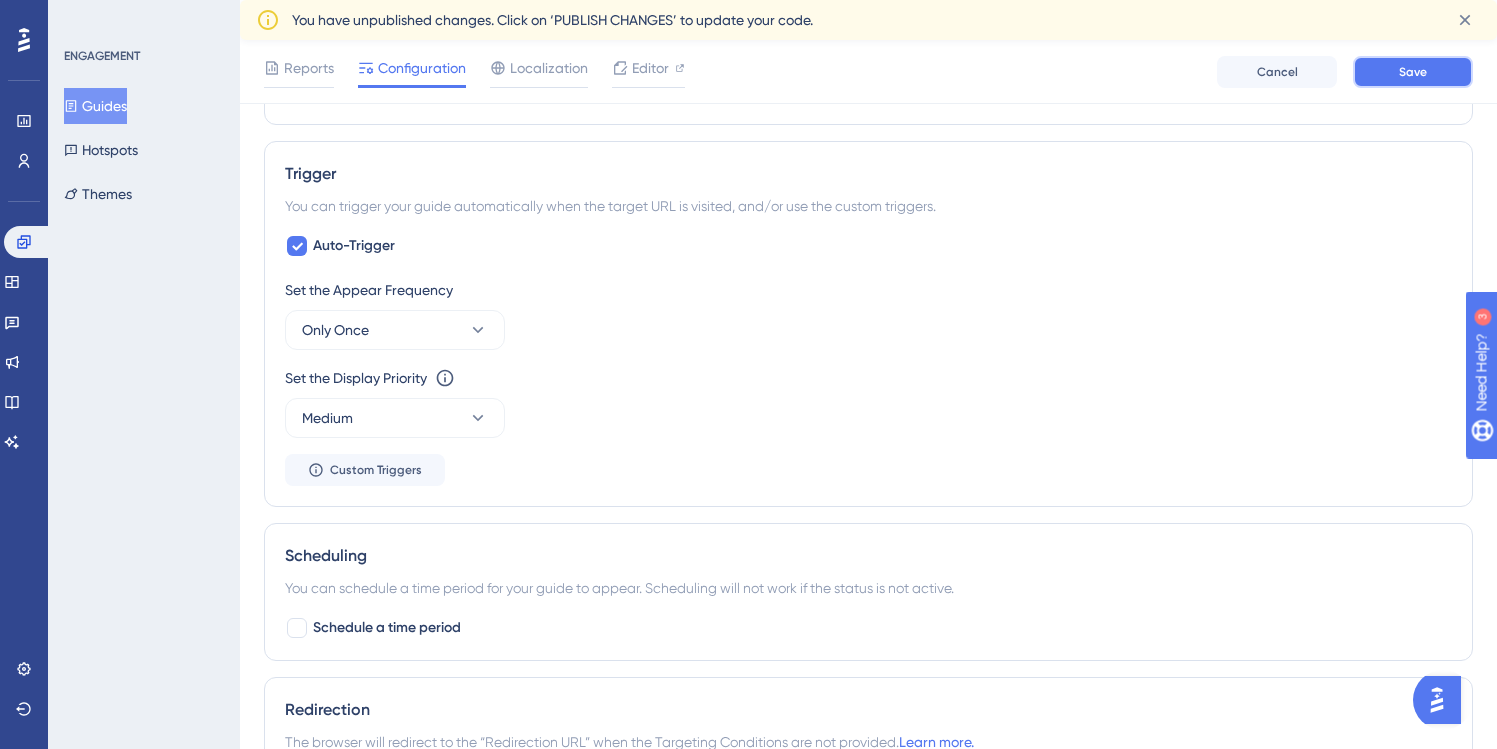 click on "Save" at bounding box center (1413, 72) 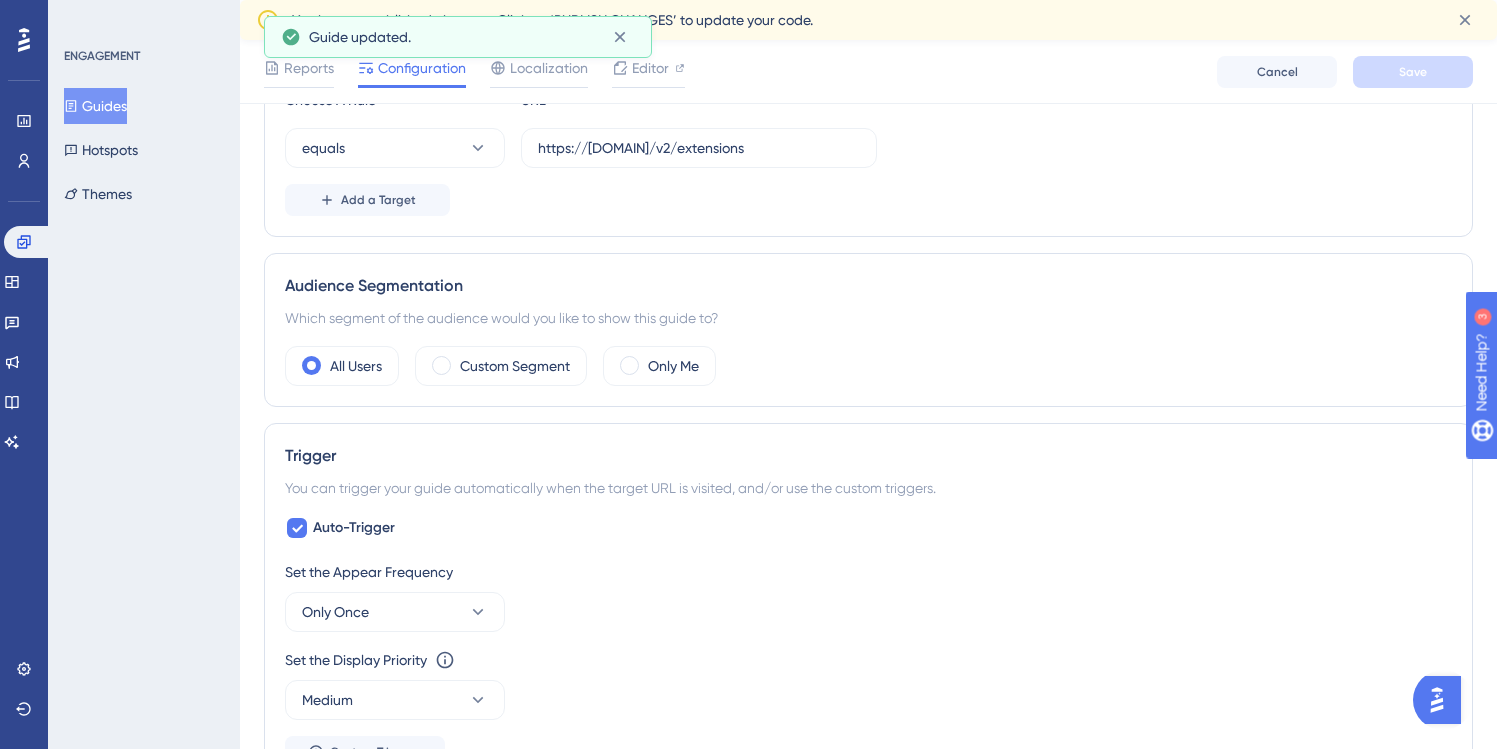 scroll, scrollTop: 549, scrollLeft: 4, axis: both 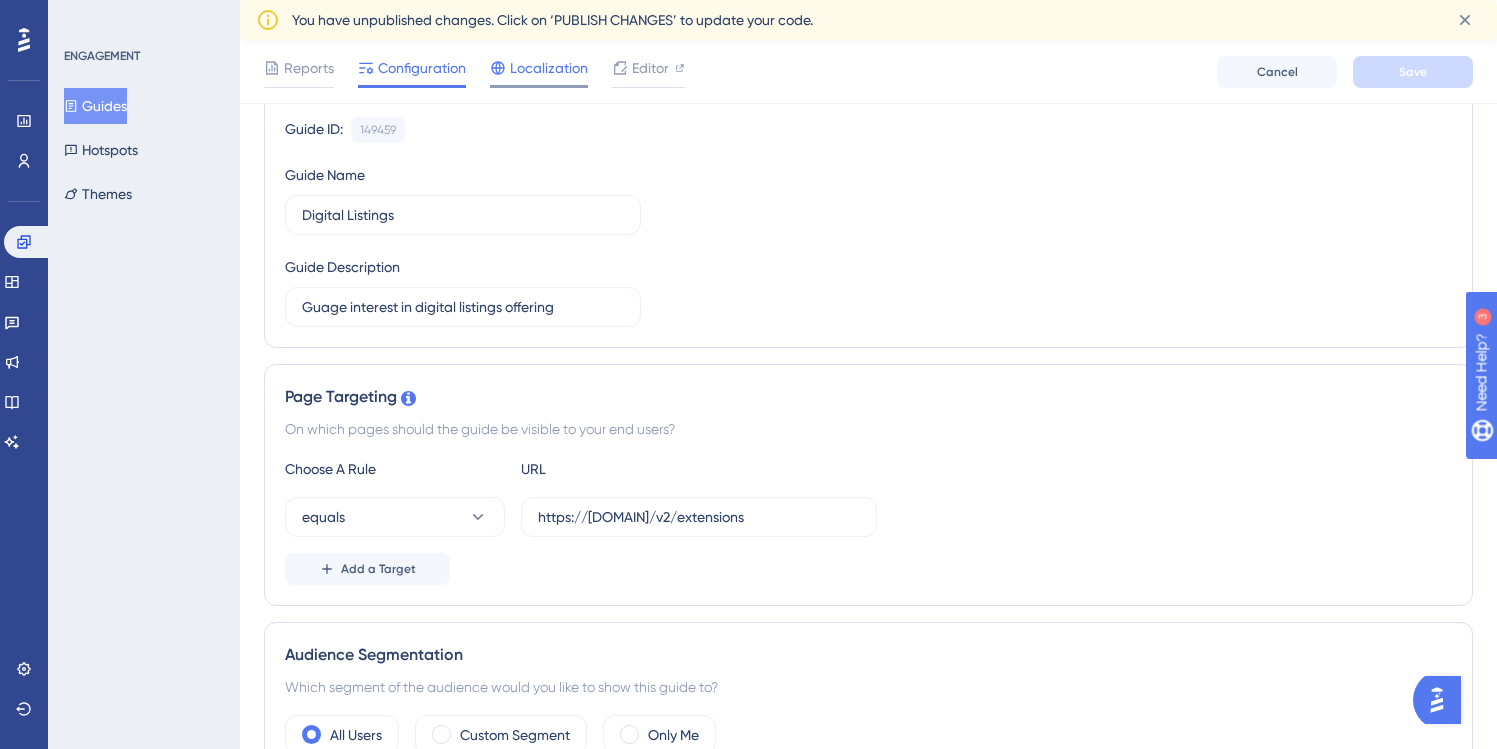click on "Localization" at bounding box center [549, 68] 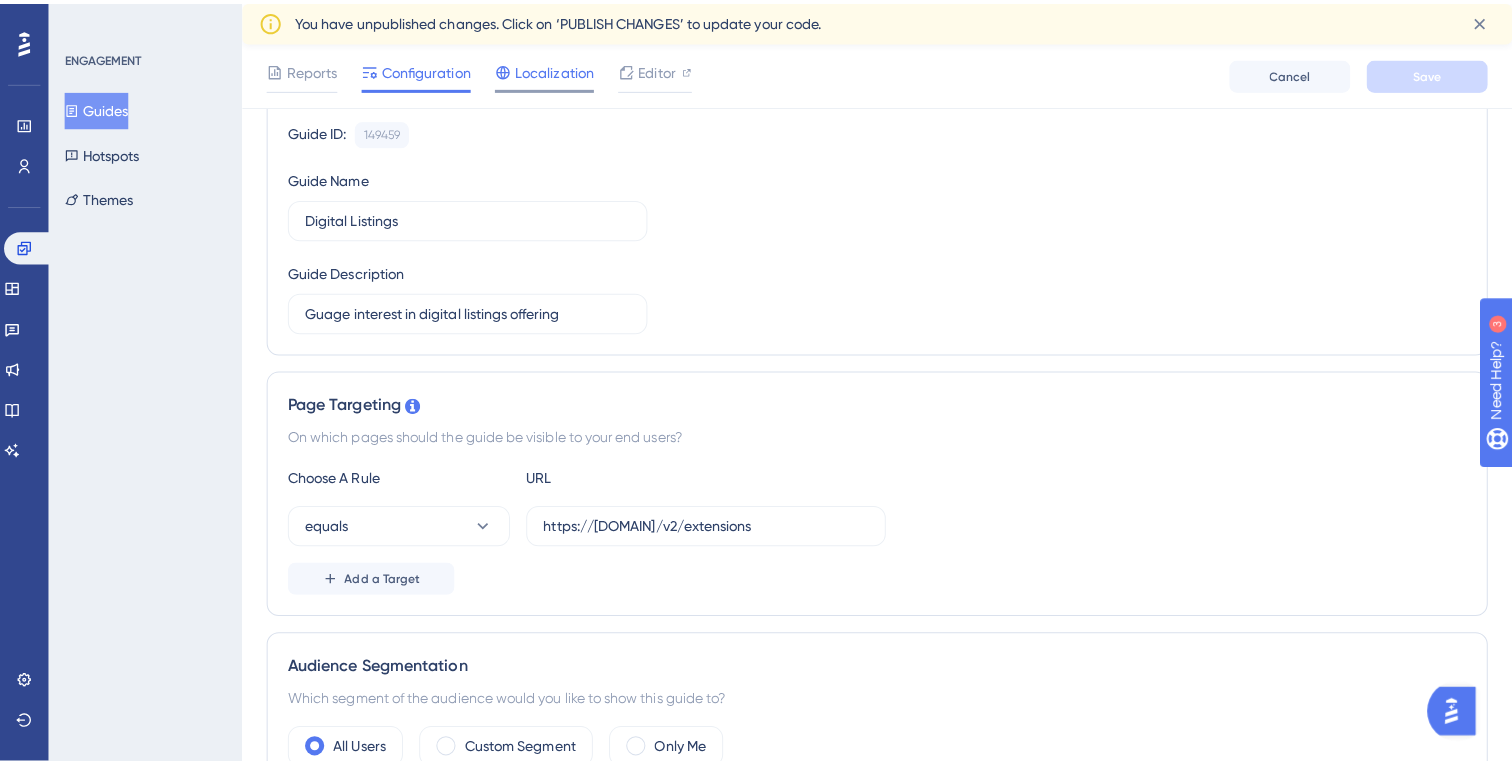scroll, scrollTop: 0, scrollLeft: 0, axis: both 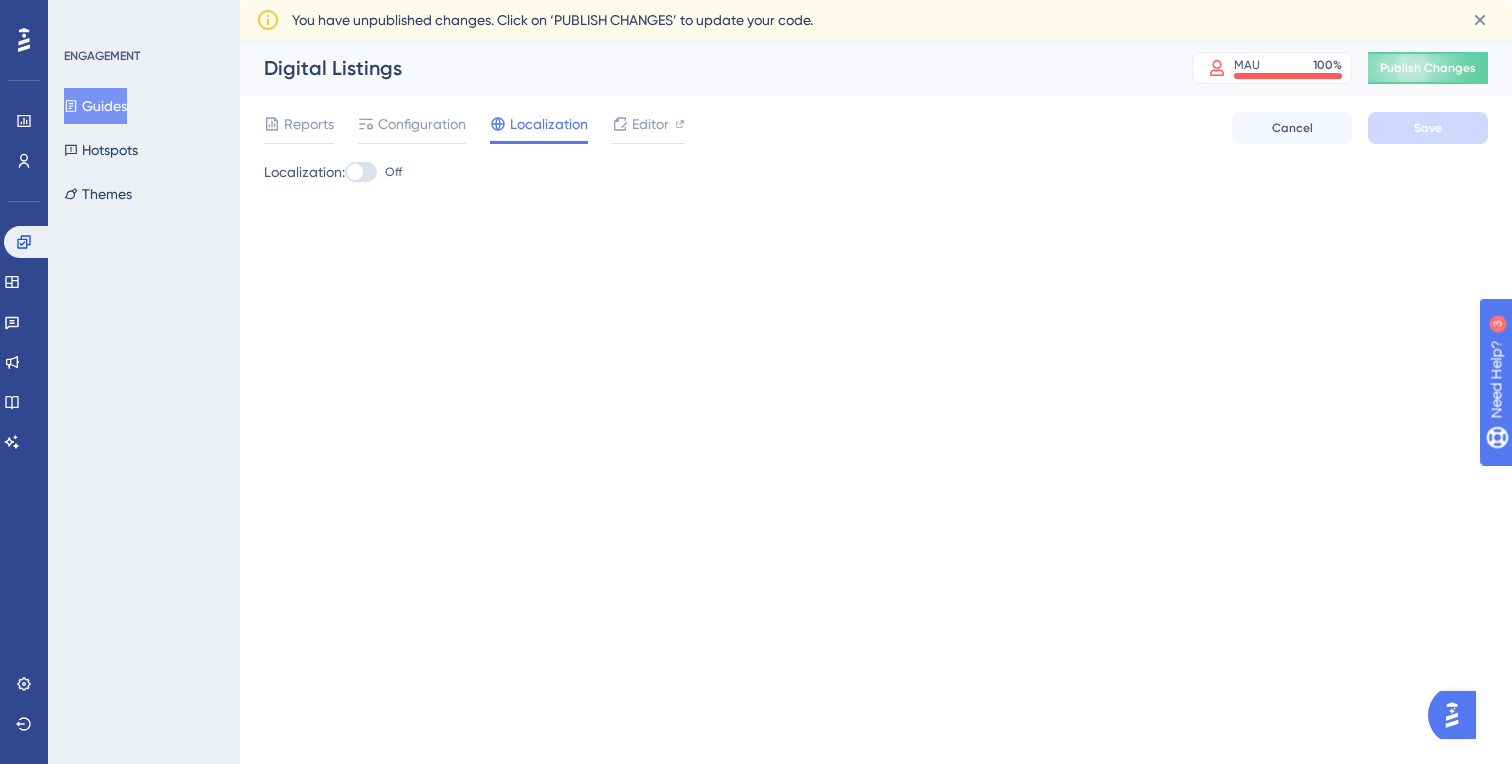 click at bounding box center (361, 172) 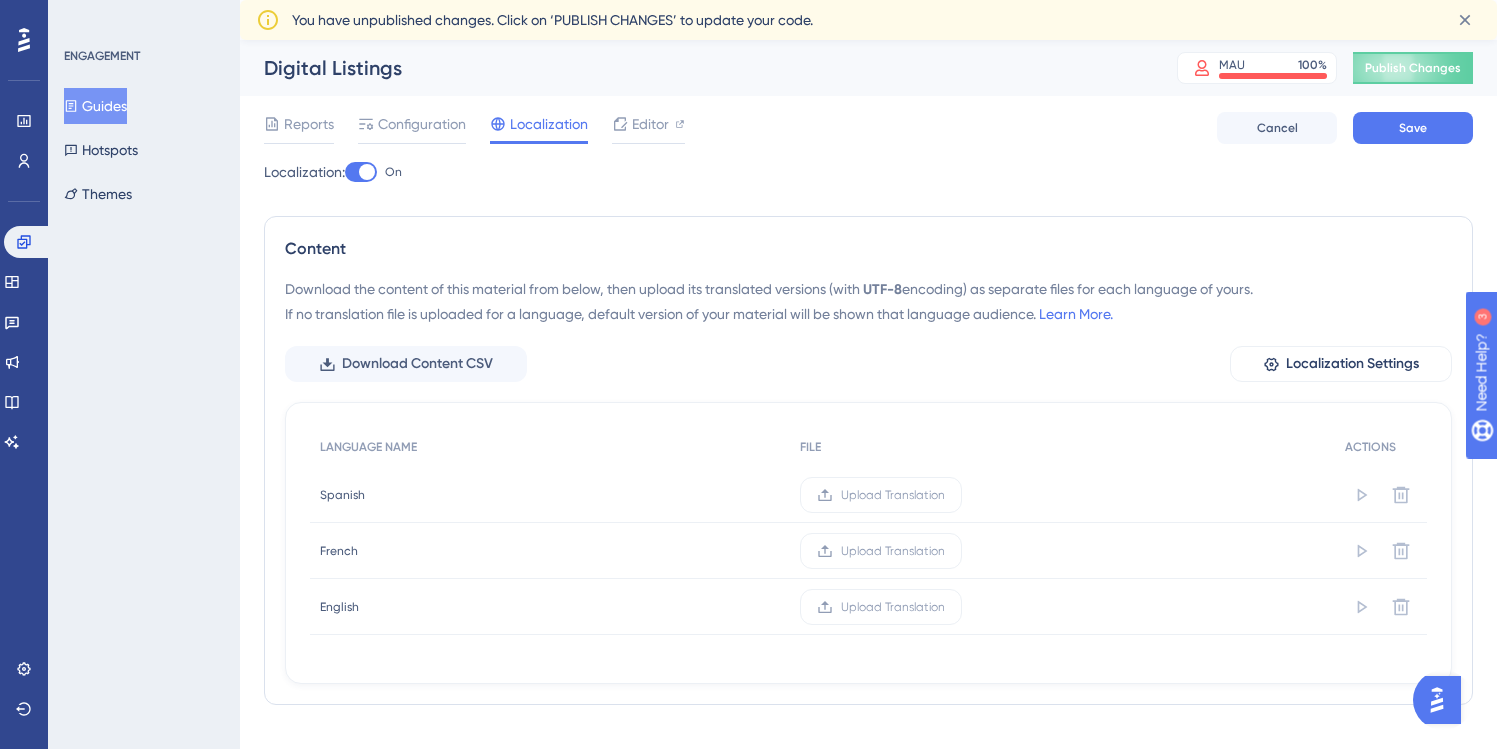 click at bounding box center [361, 172] 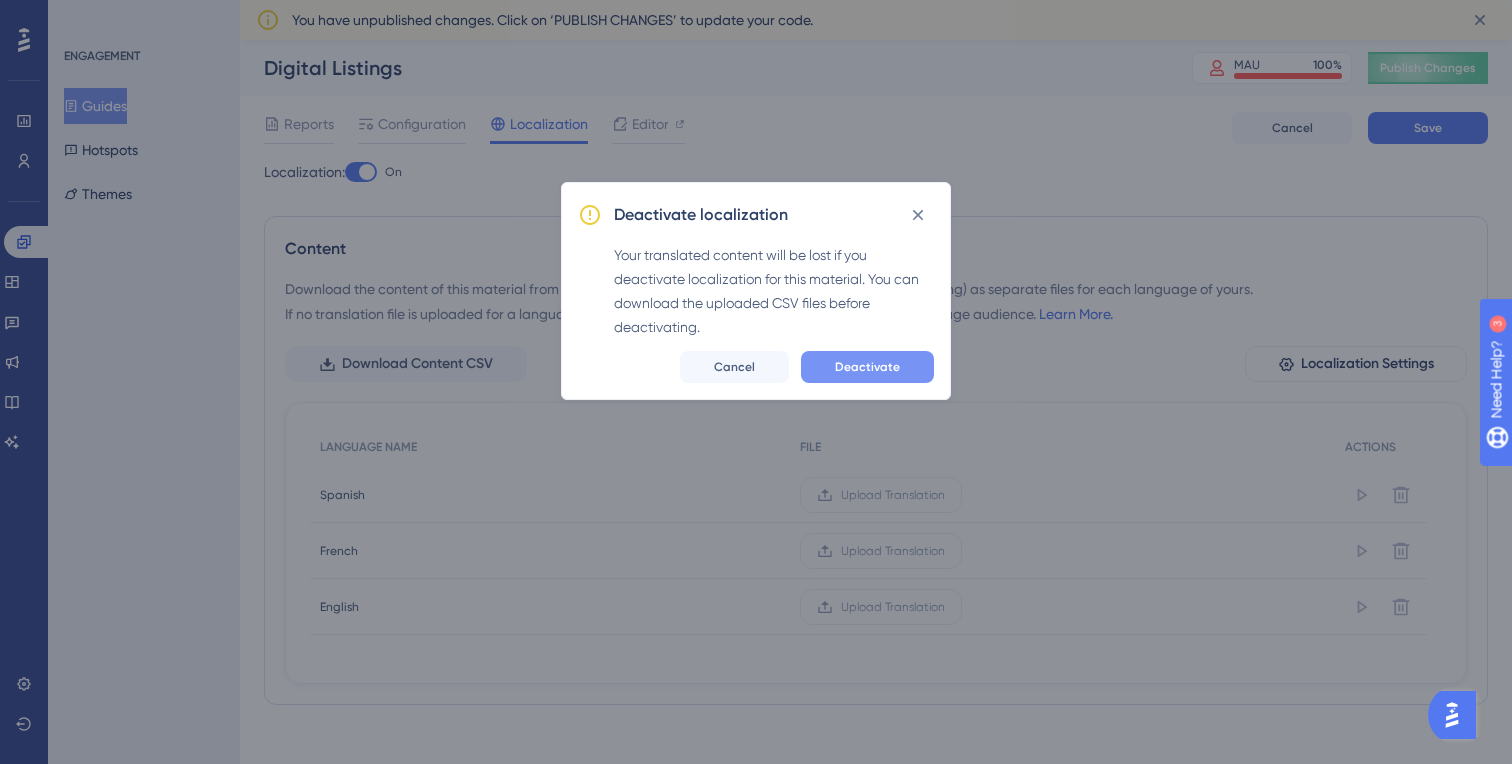 click on "Deactivate" at bounding box center [867, 367] 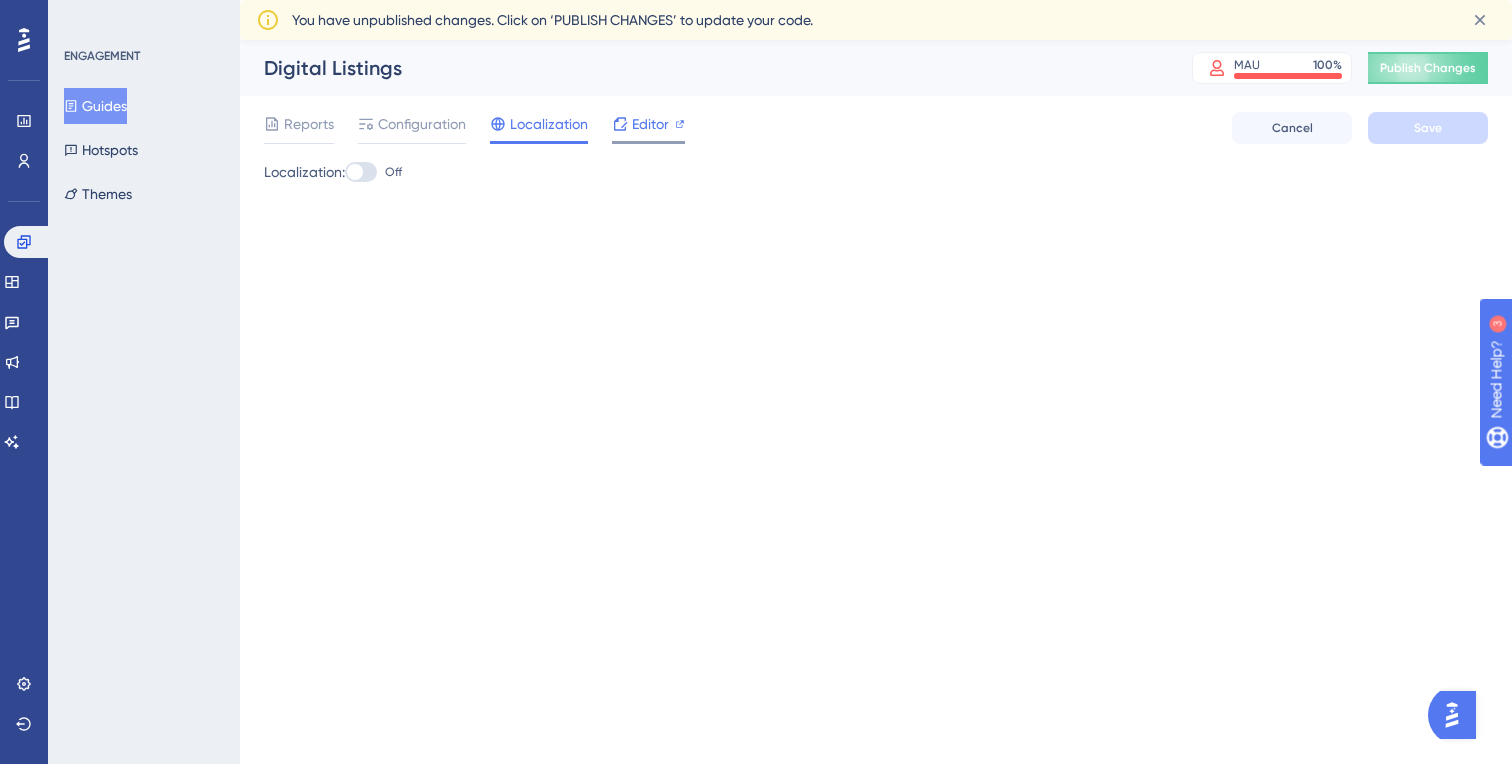 click on "Editor" at bounding box center (650, 124) 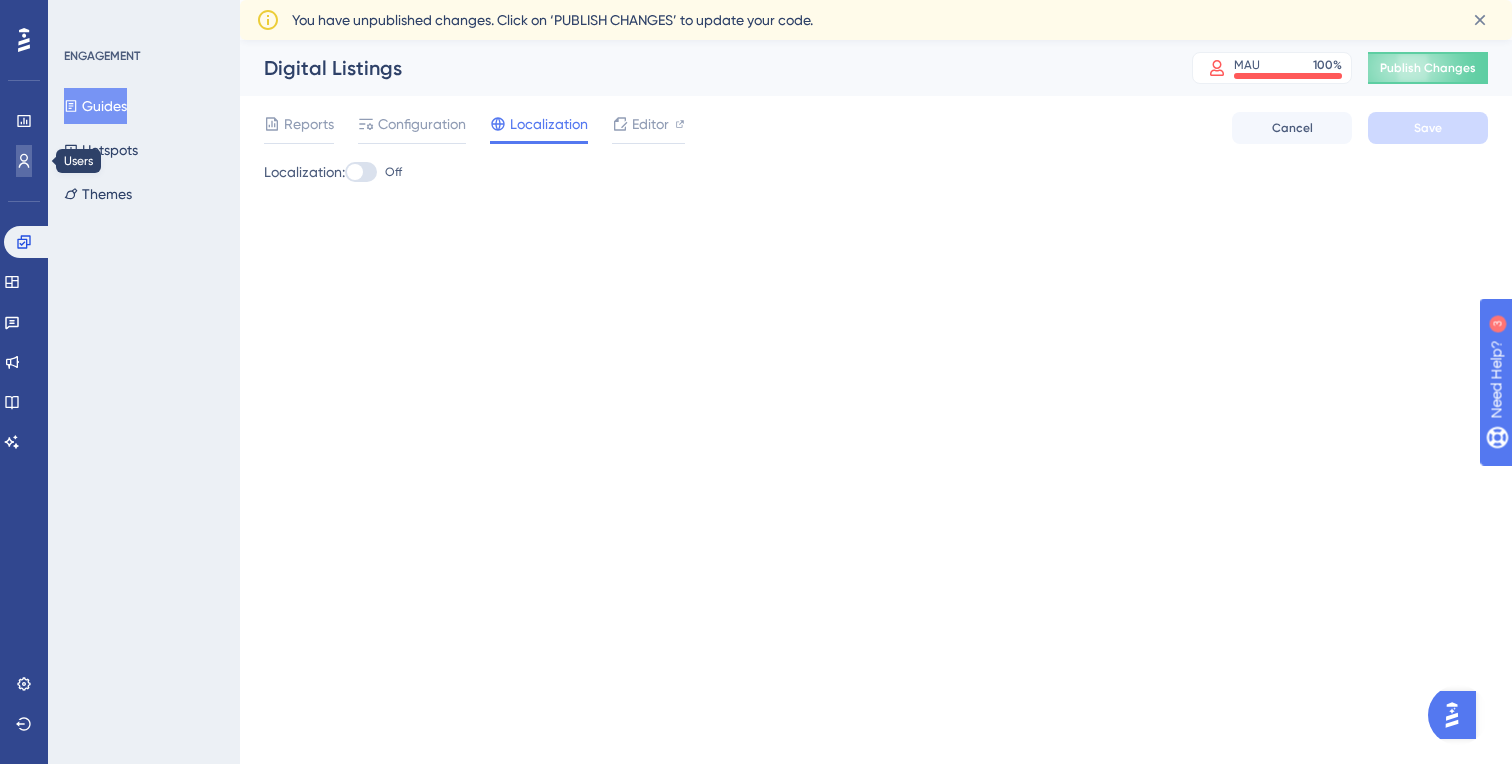 click 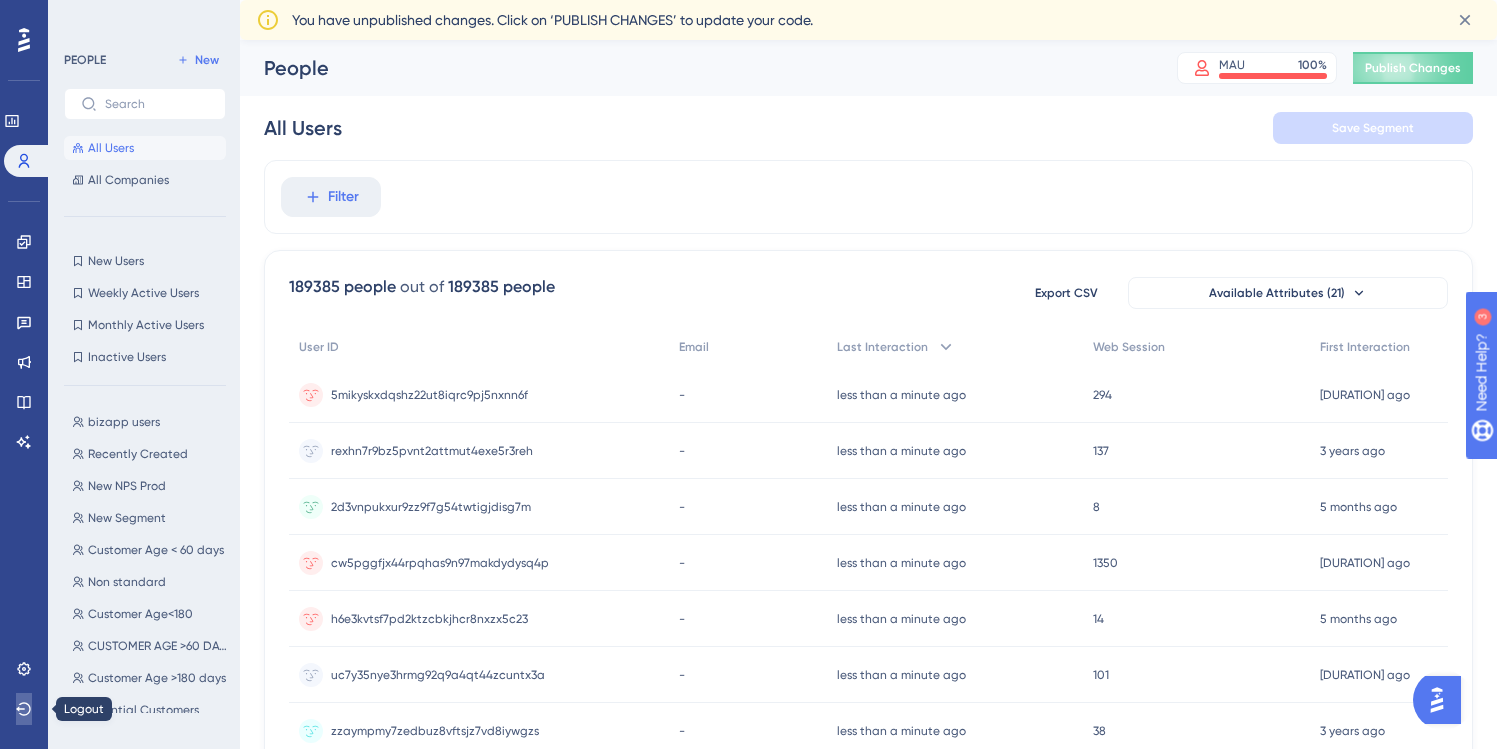 click 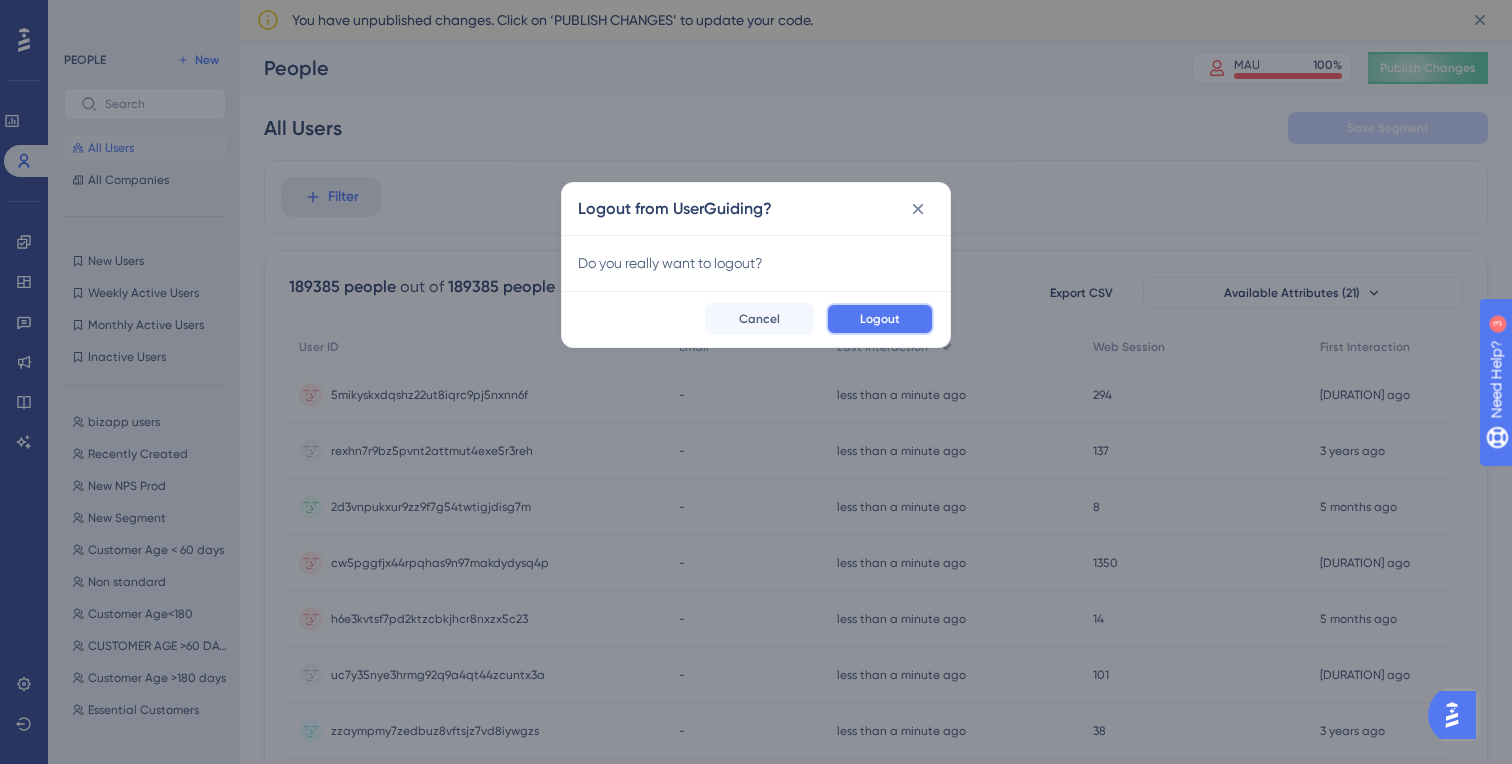 click on "Logout" at bounding box center [880, 319] 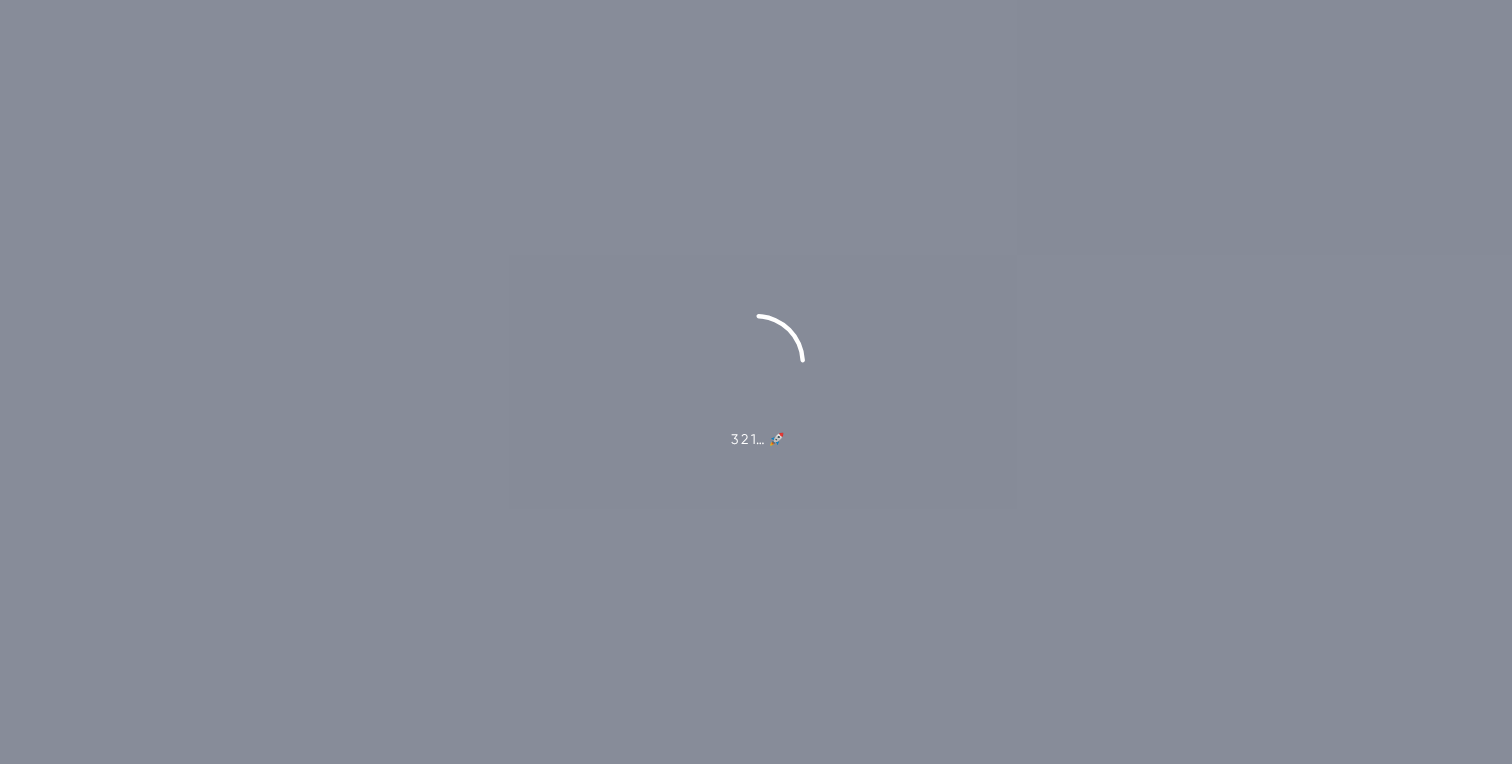 scroll, scrollTop: 0, scrollLeft: 0, axis: both 